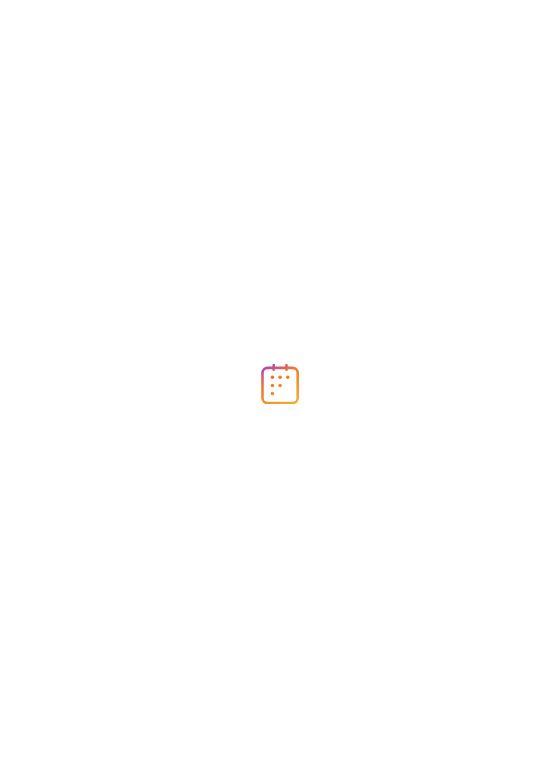 scroll, scrollTop: 0, scrollLeft: 0, axis: both 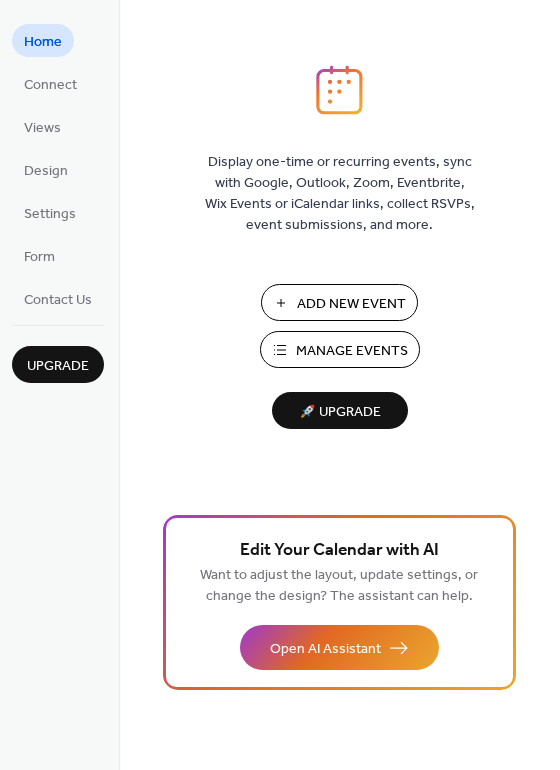 click on "Add New Event" at bounding box center [351, 304] 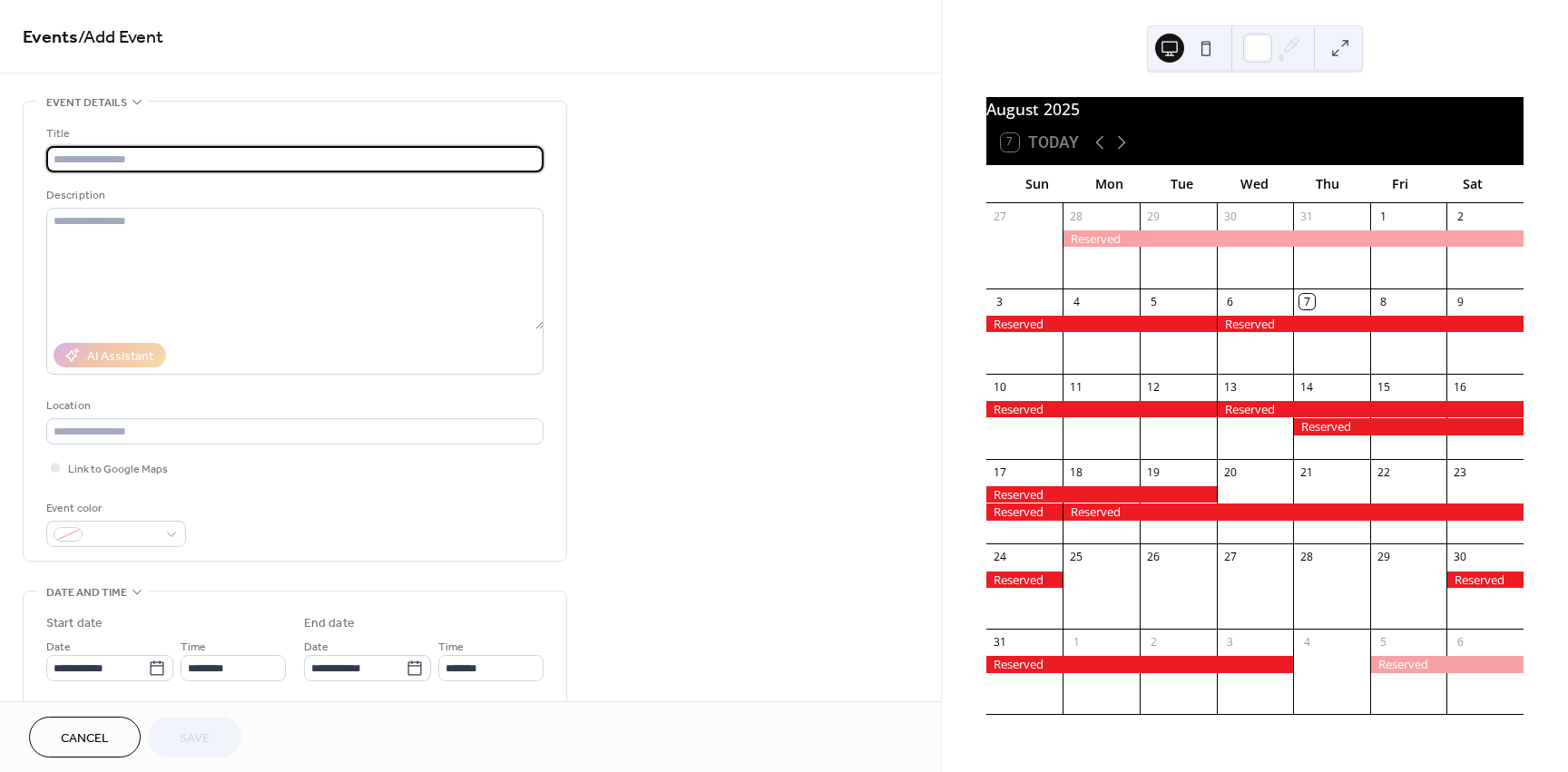 scroll, scrollTop: 0, scrollLeft: 0, axis: both 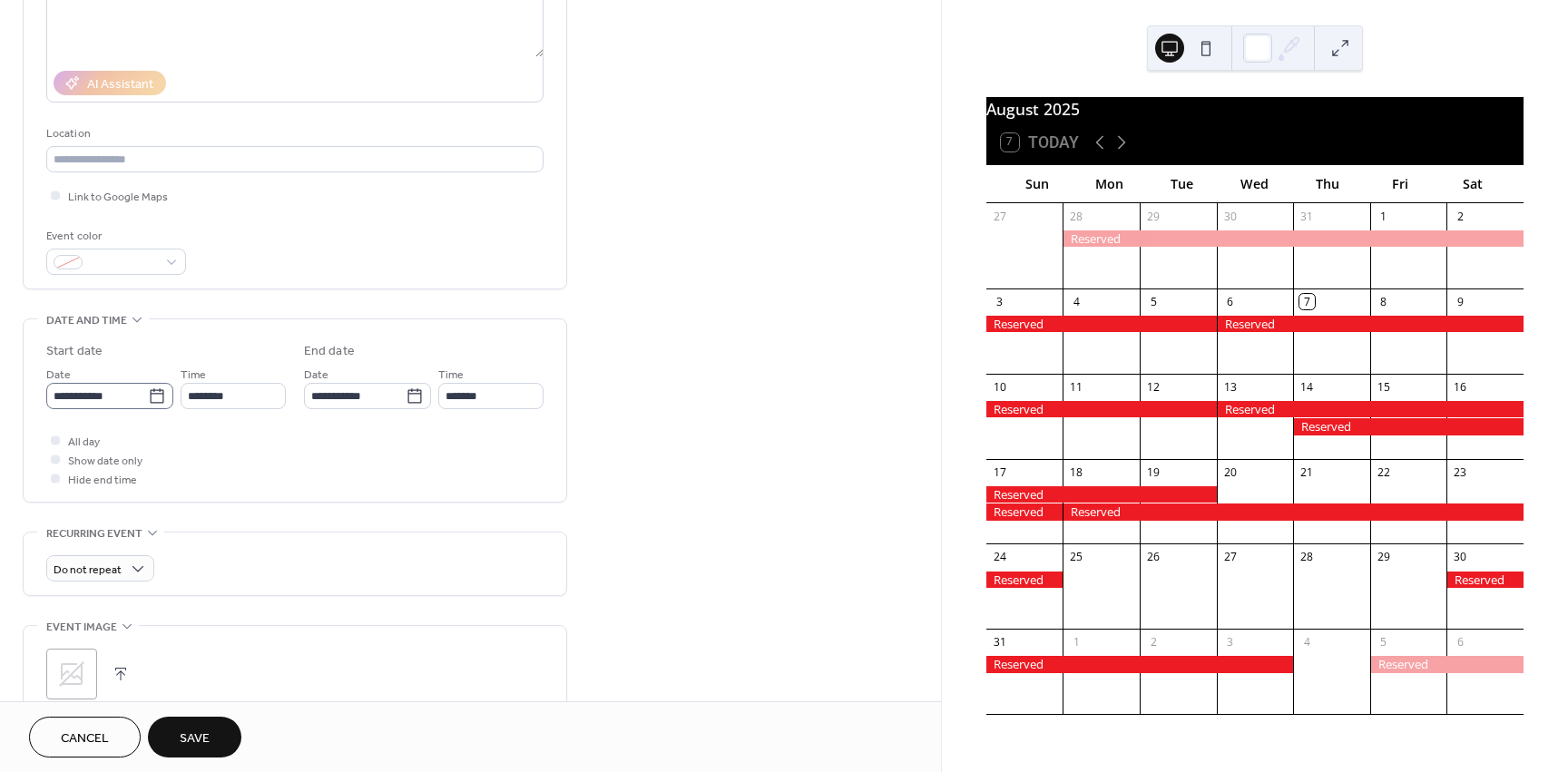 type on "********" 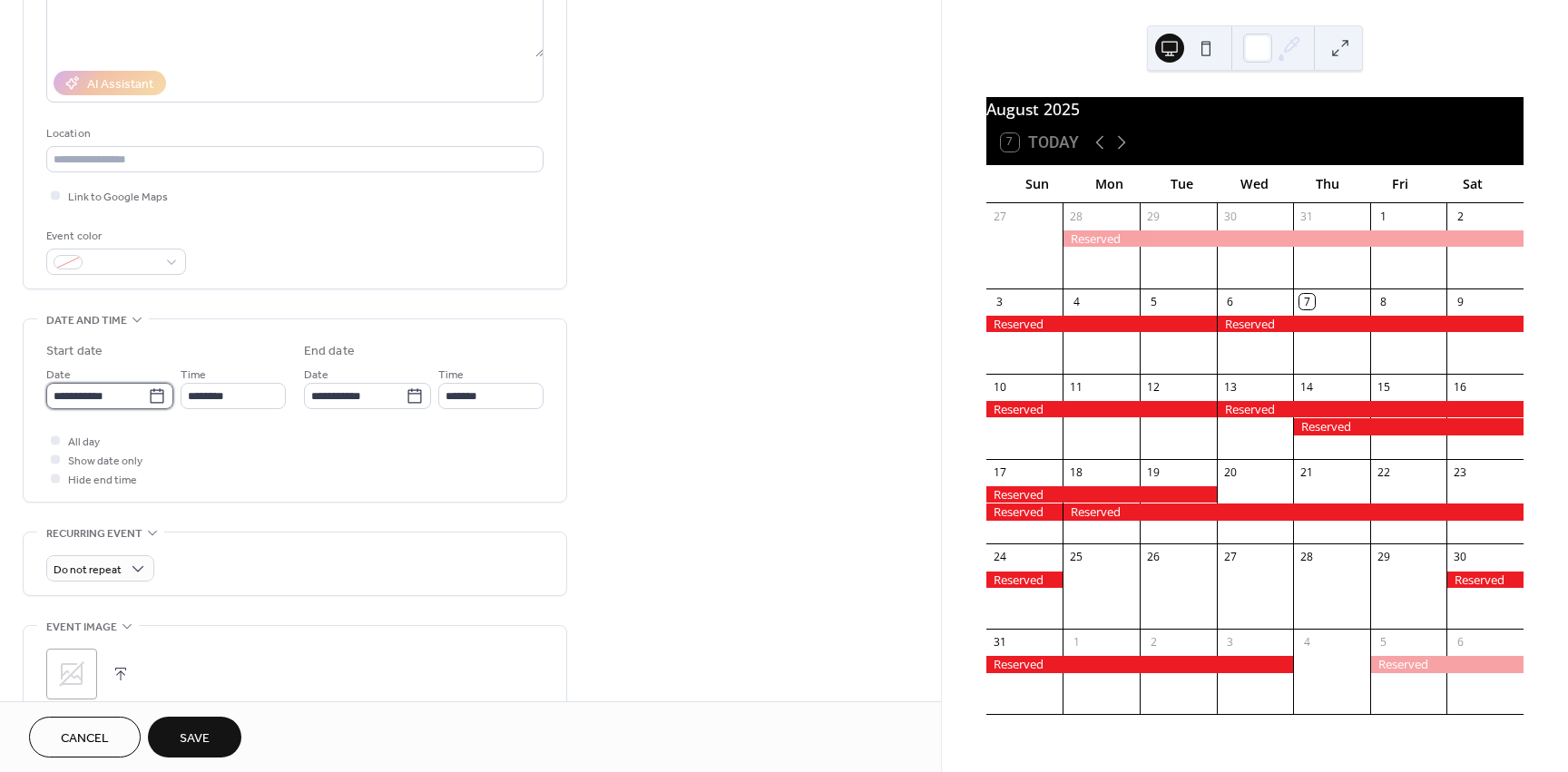 click on "**********" at bounding box center (97, 396) 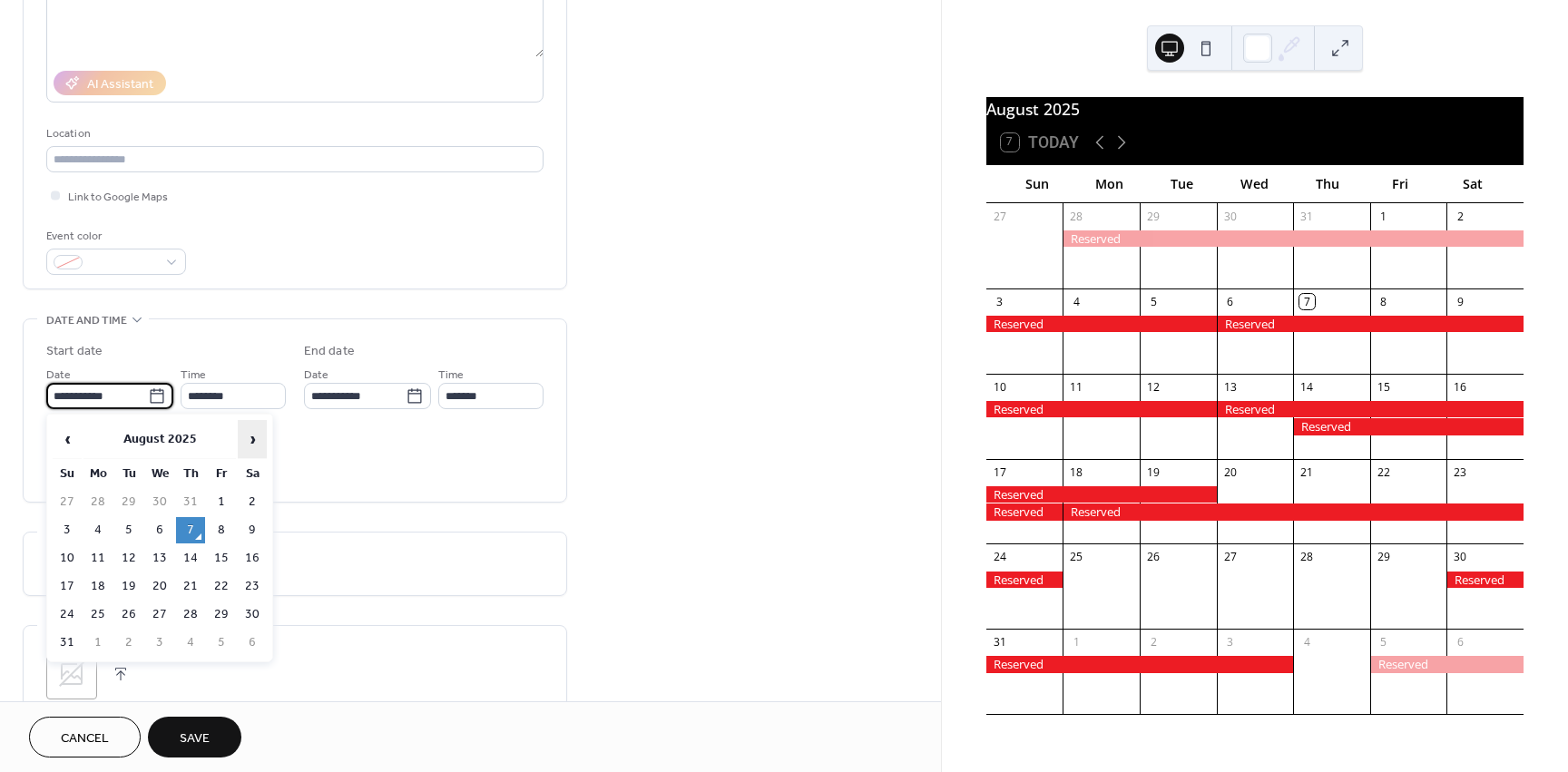 click on "›" at bounding box center (252, 439) 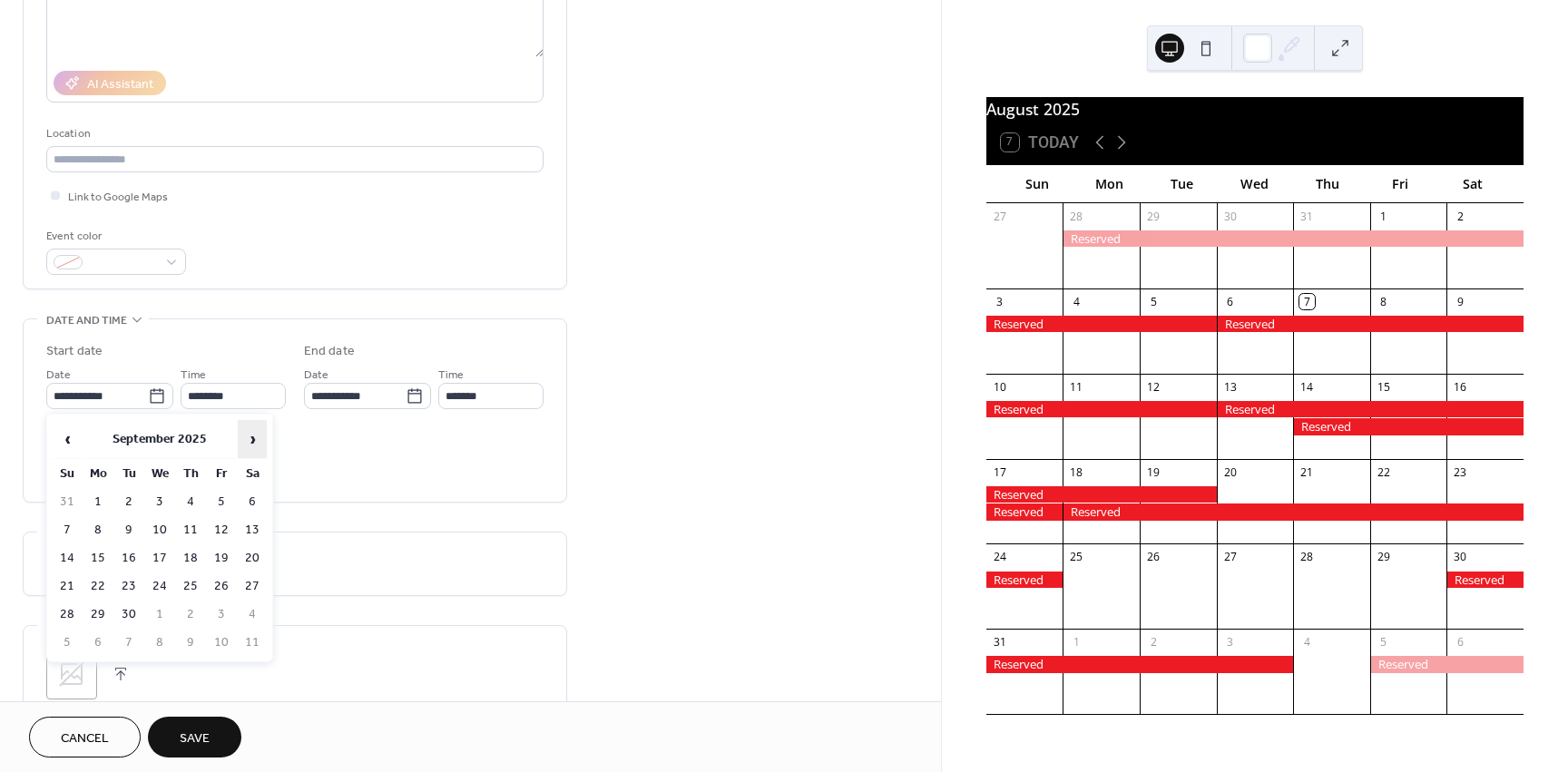 click on "›" at bounding box center (252, 439) 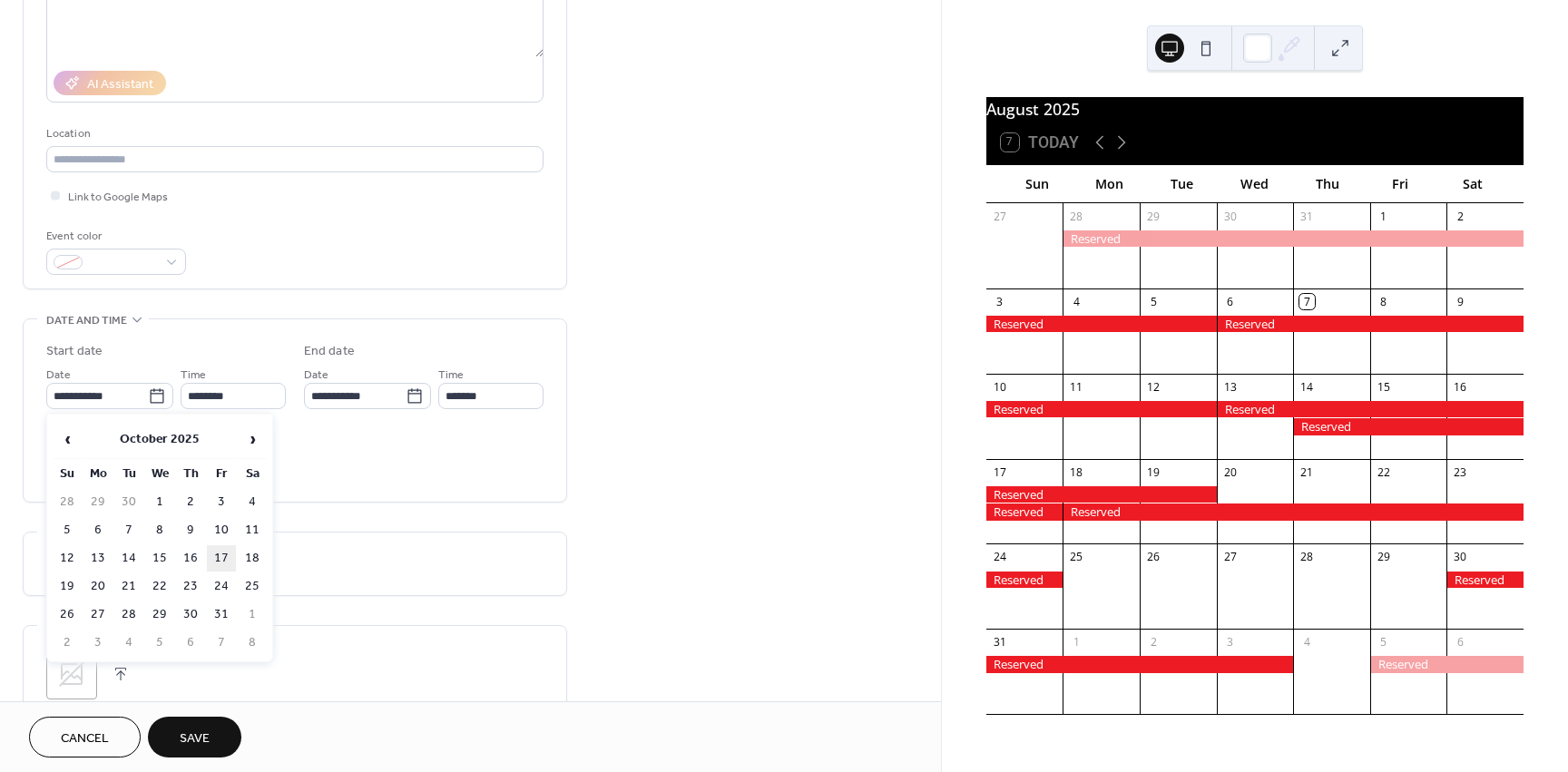 click on "17" at bounding box center (221, 558) 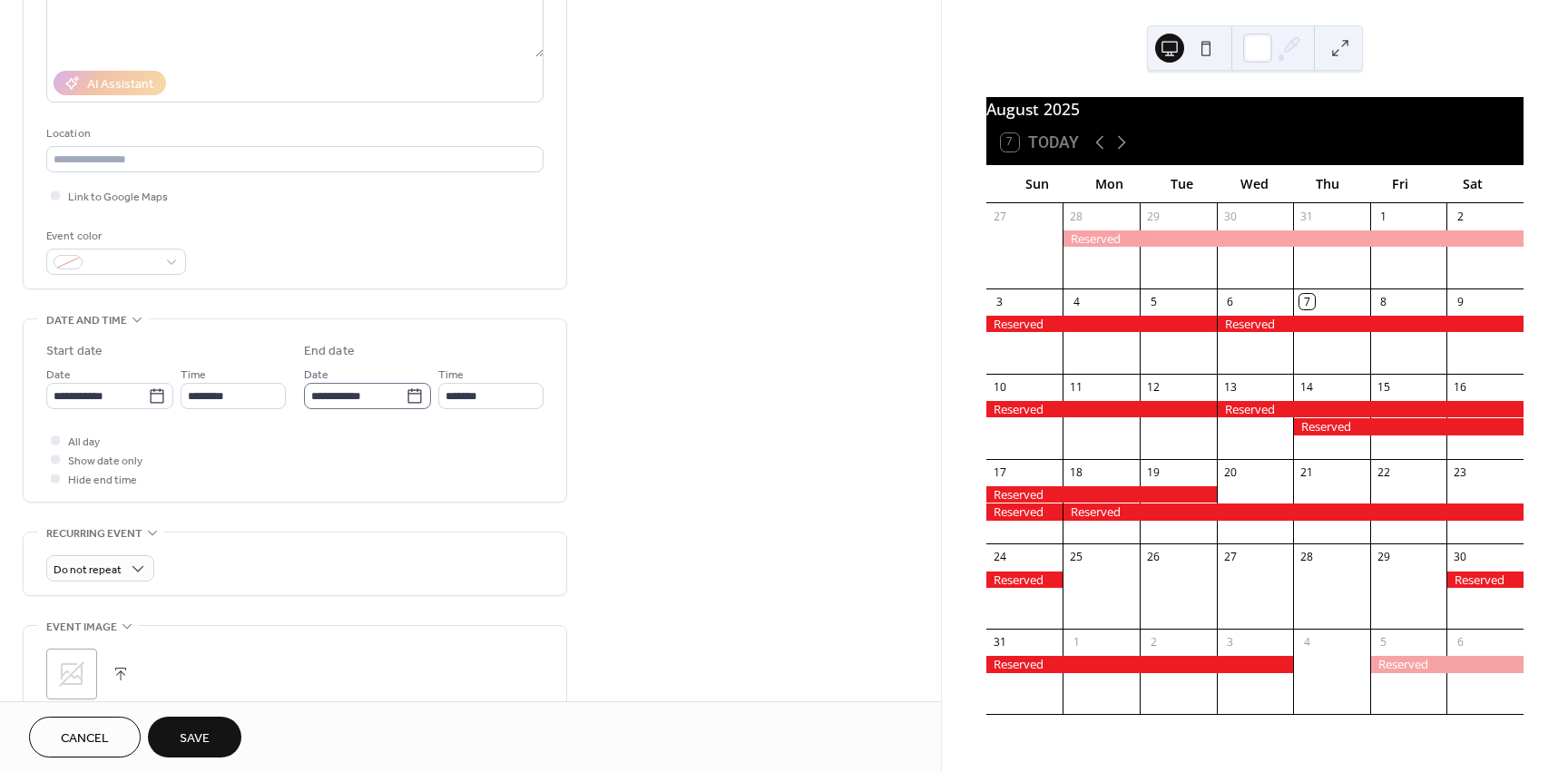 click 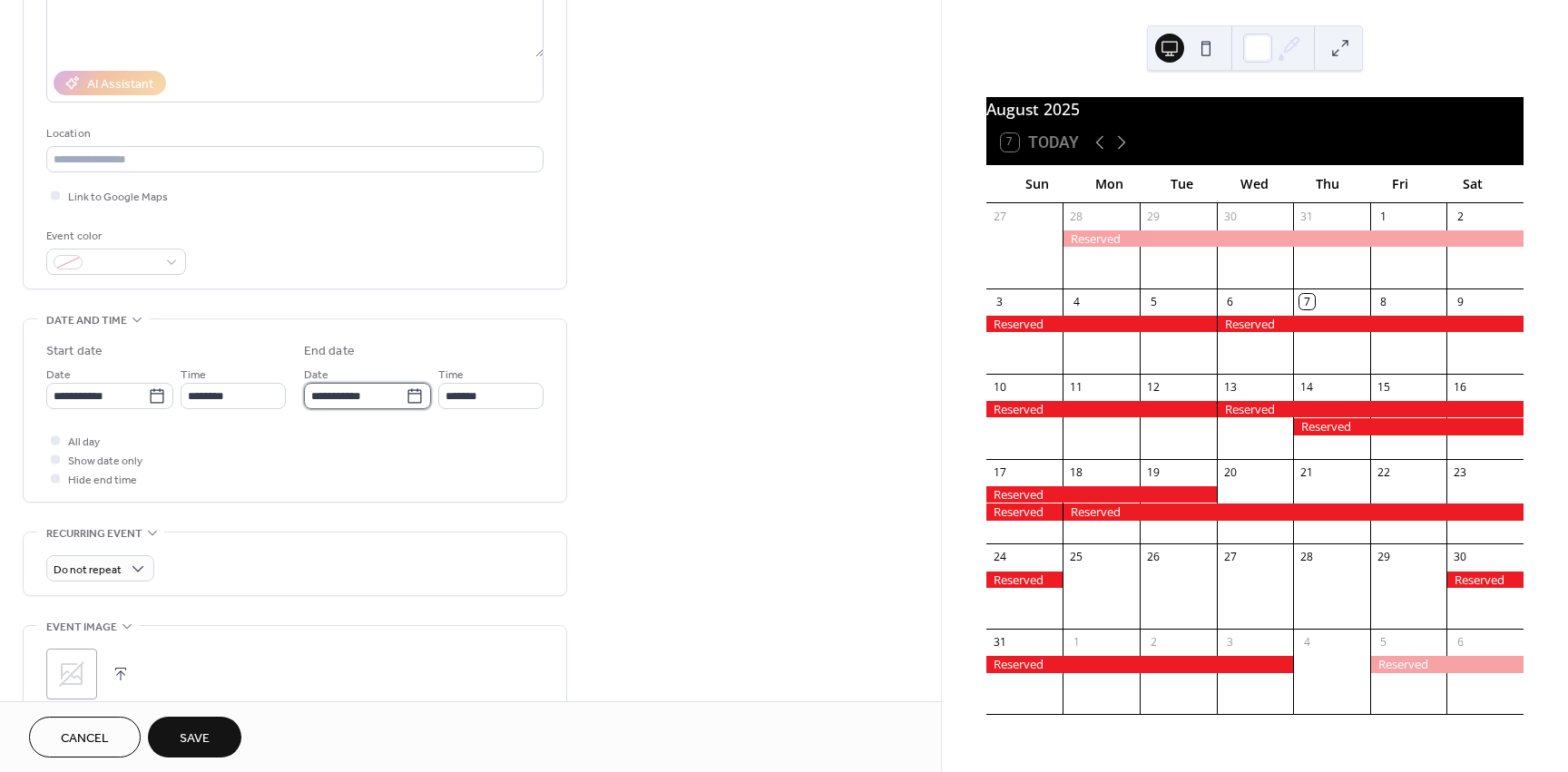 click on "**********" at bounding box center (355, 396) 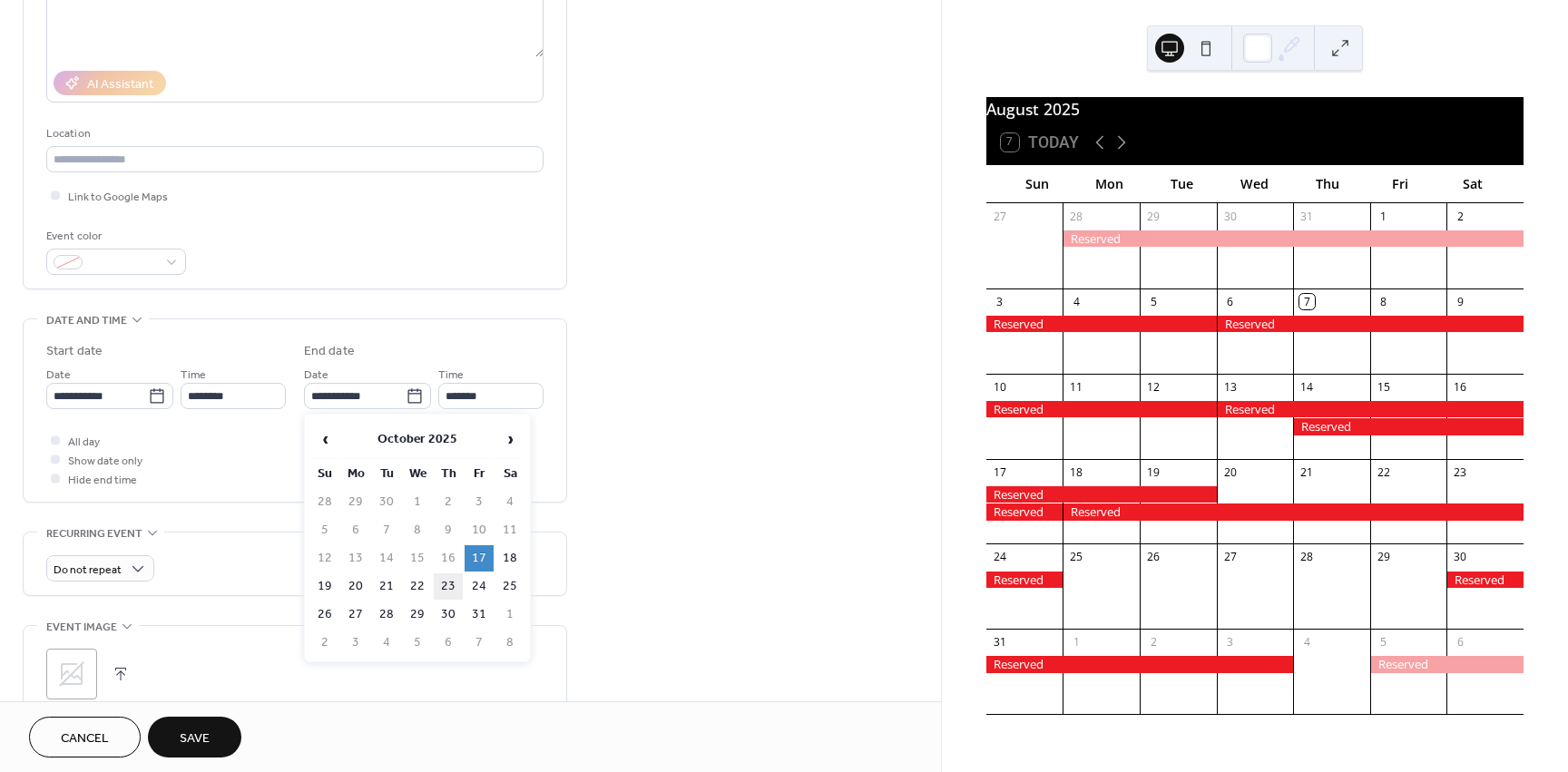 click on "23" at bounding box center [448, 586] 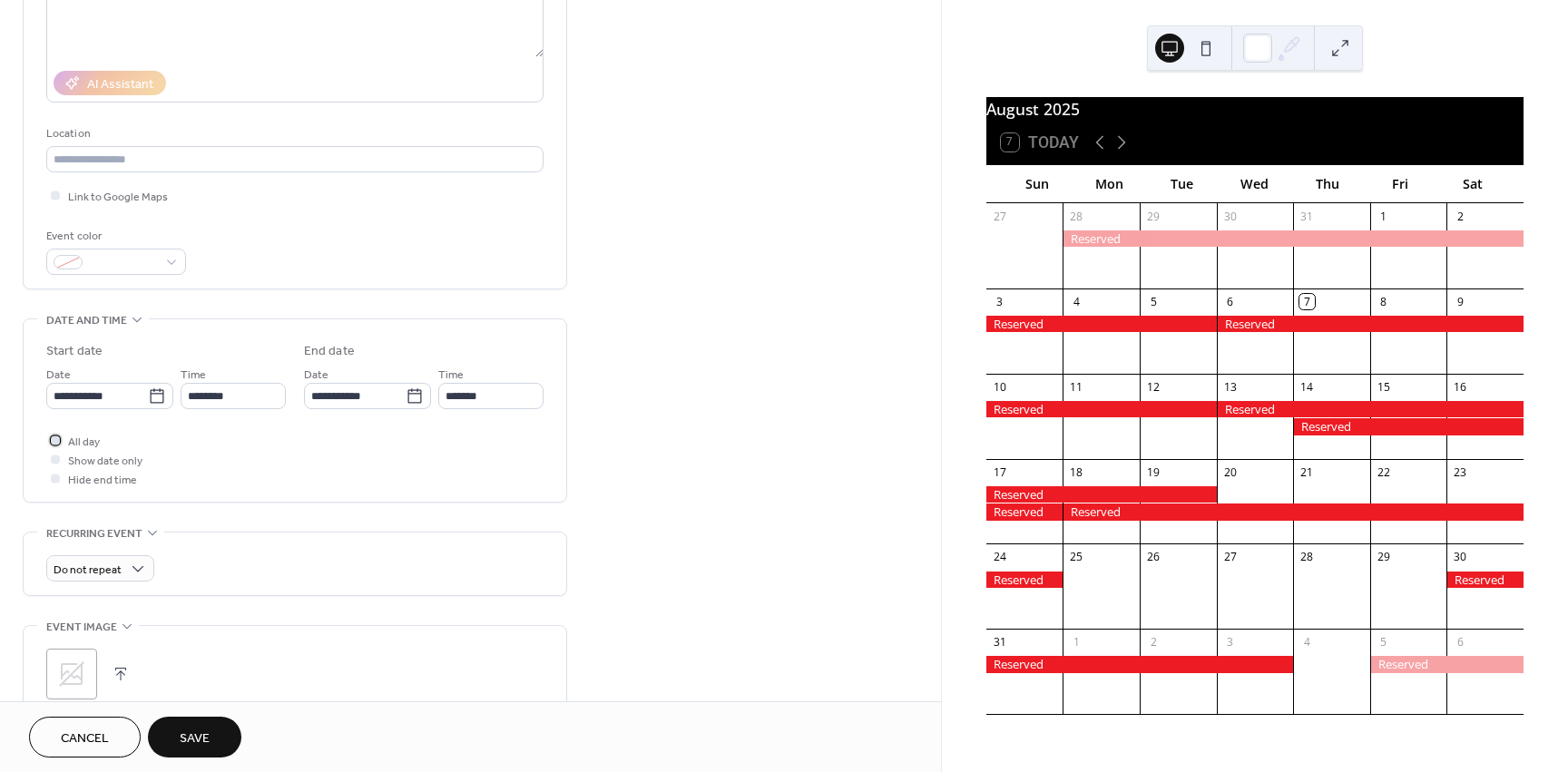 click on "All day" at bounding box center [83, 442] 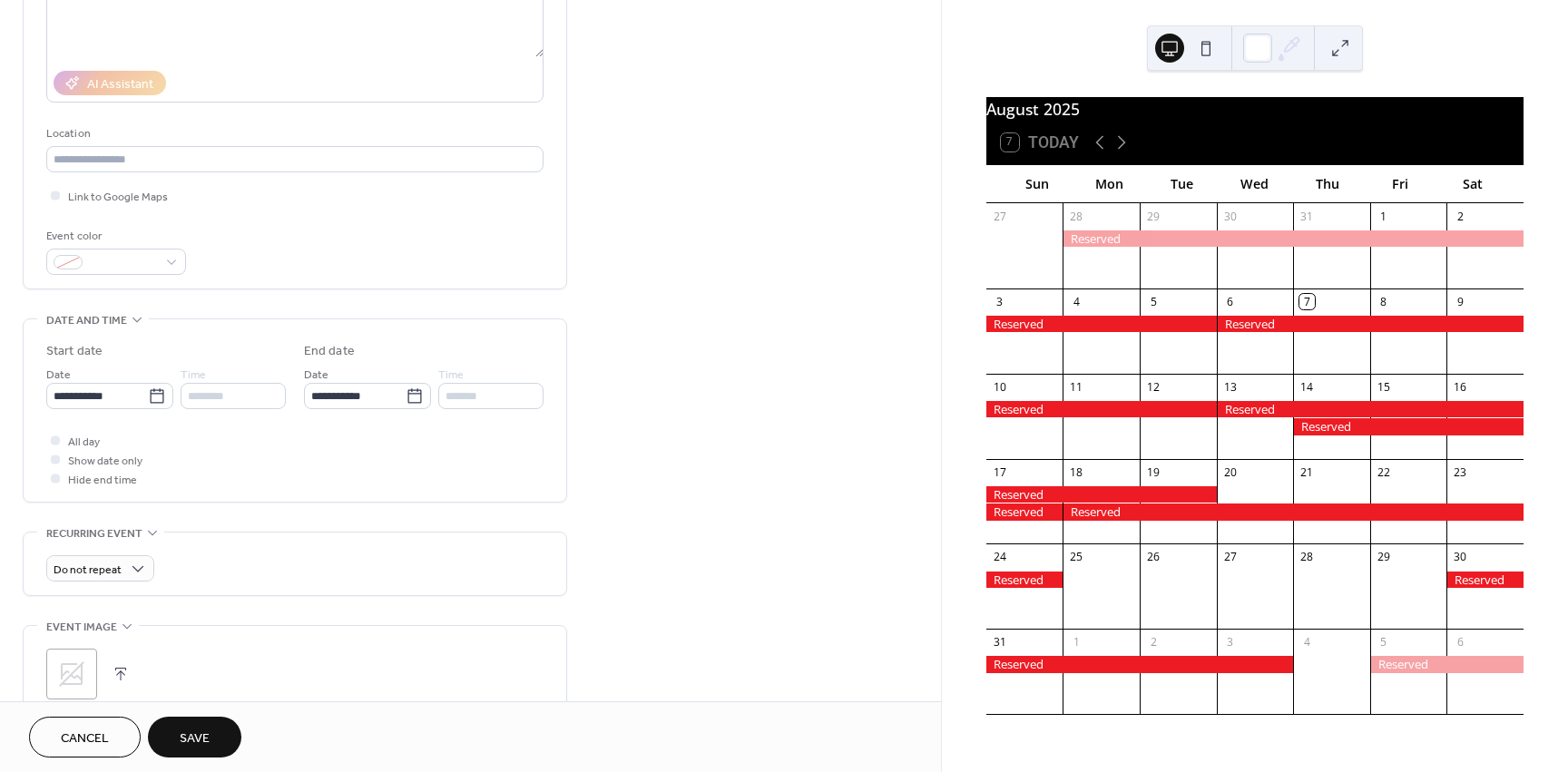 click on "Save" at bounding box center [194, 737] 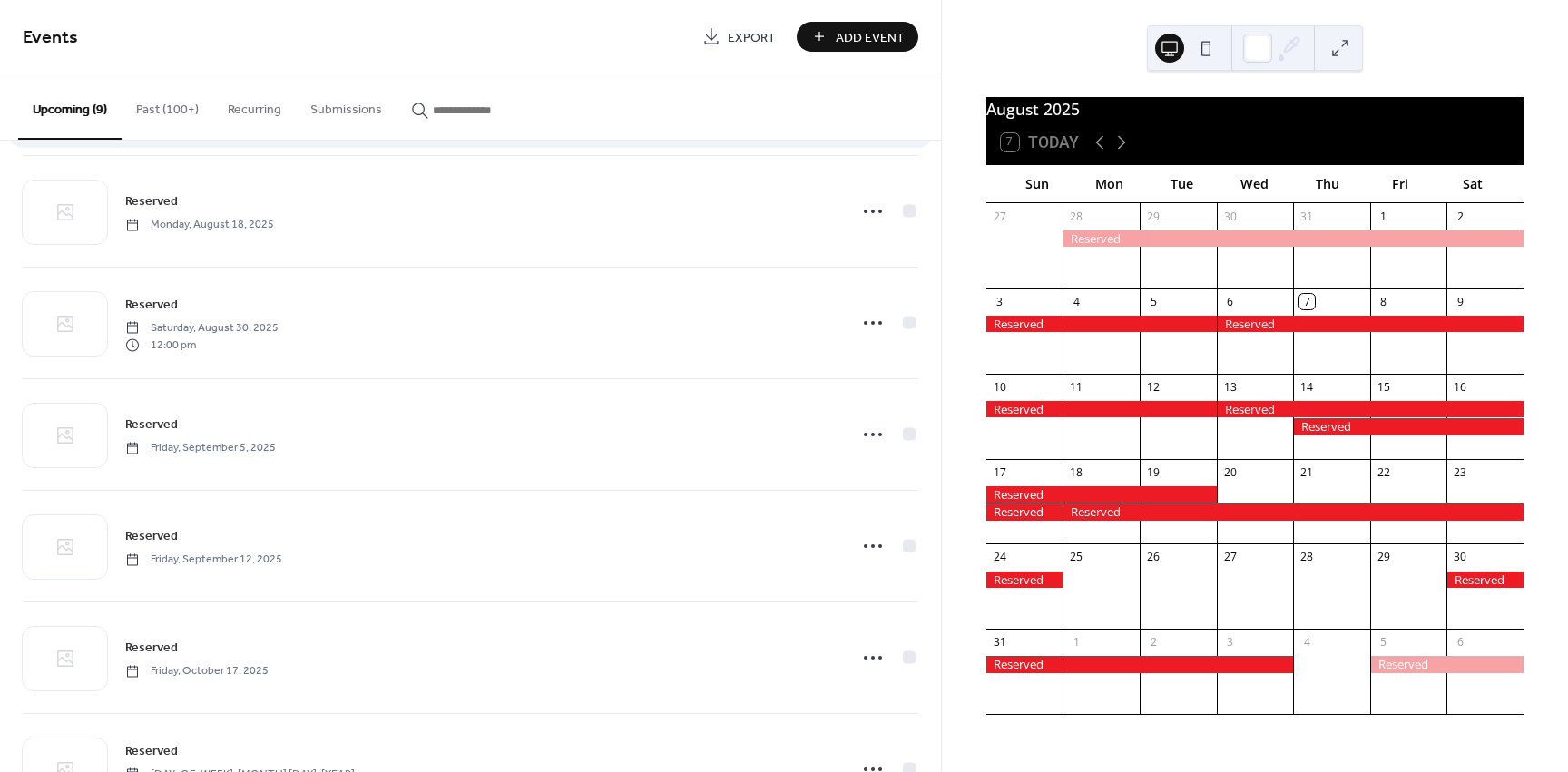 scroll, scrollTop: 363, scrollLeft: 0, axis: vertical 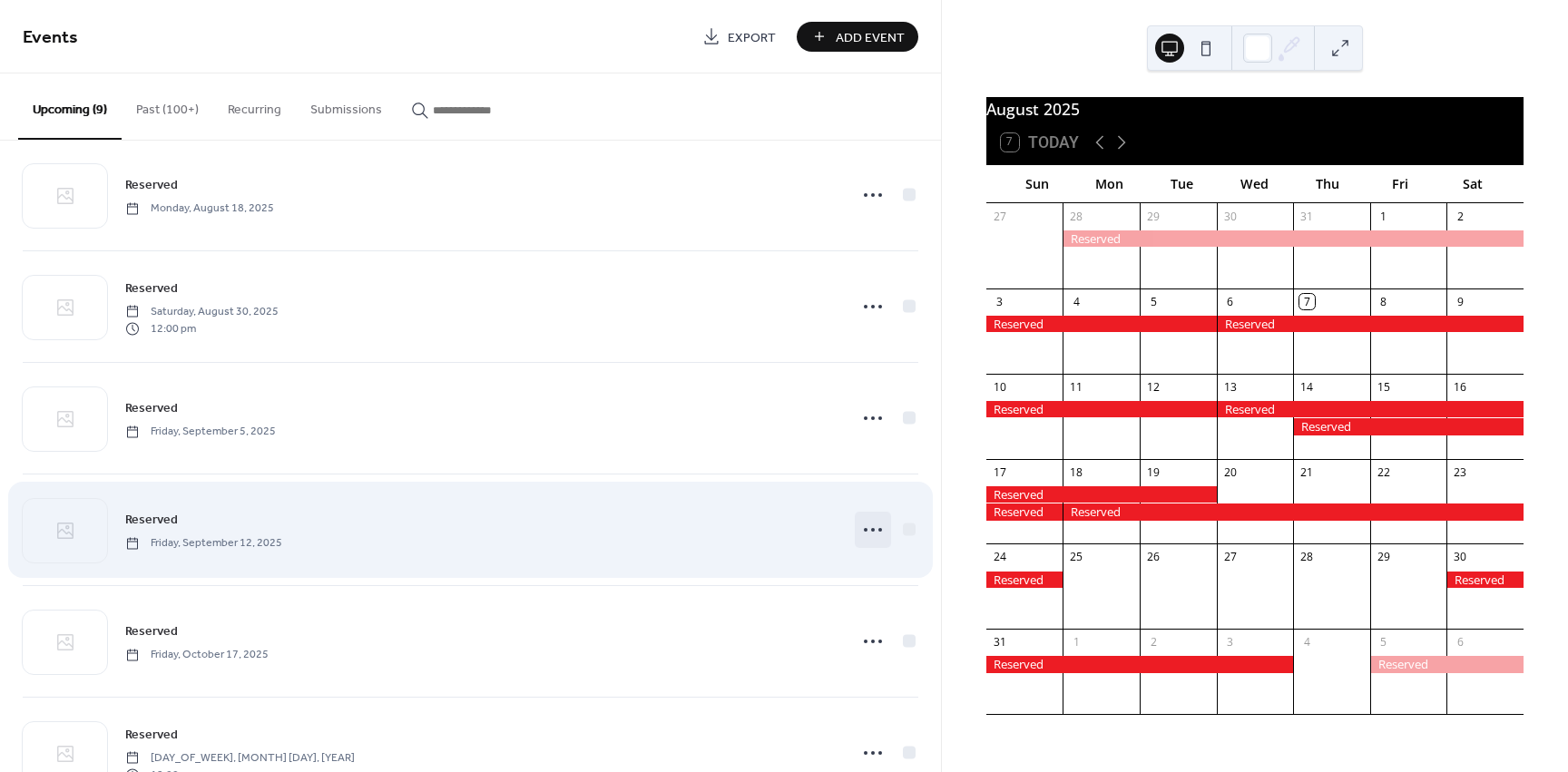 click 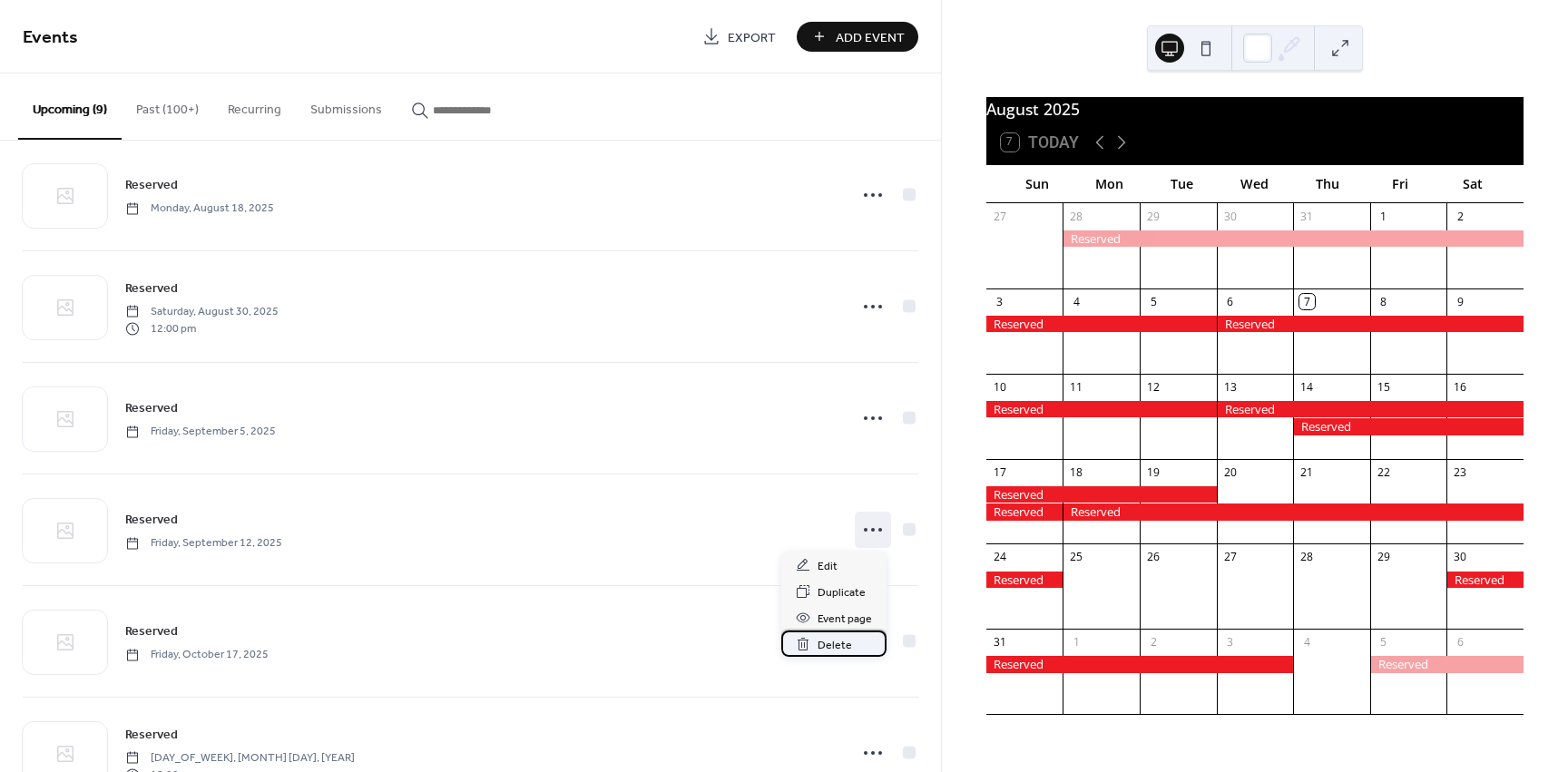 click on "Delete" at bounding box center [835, 645] 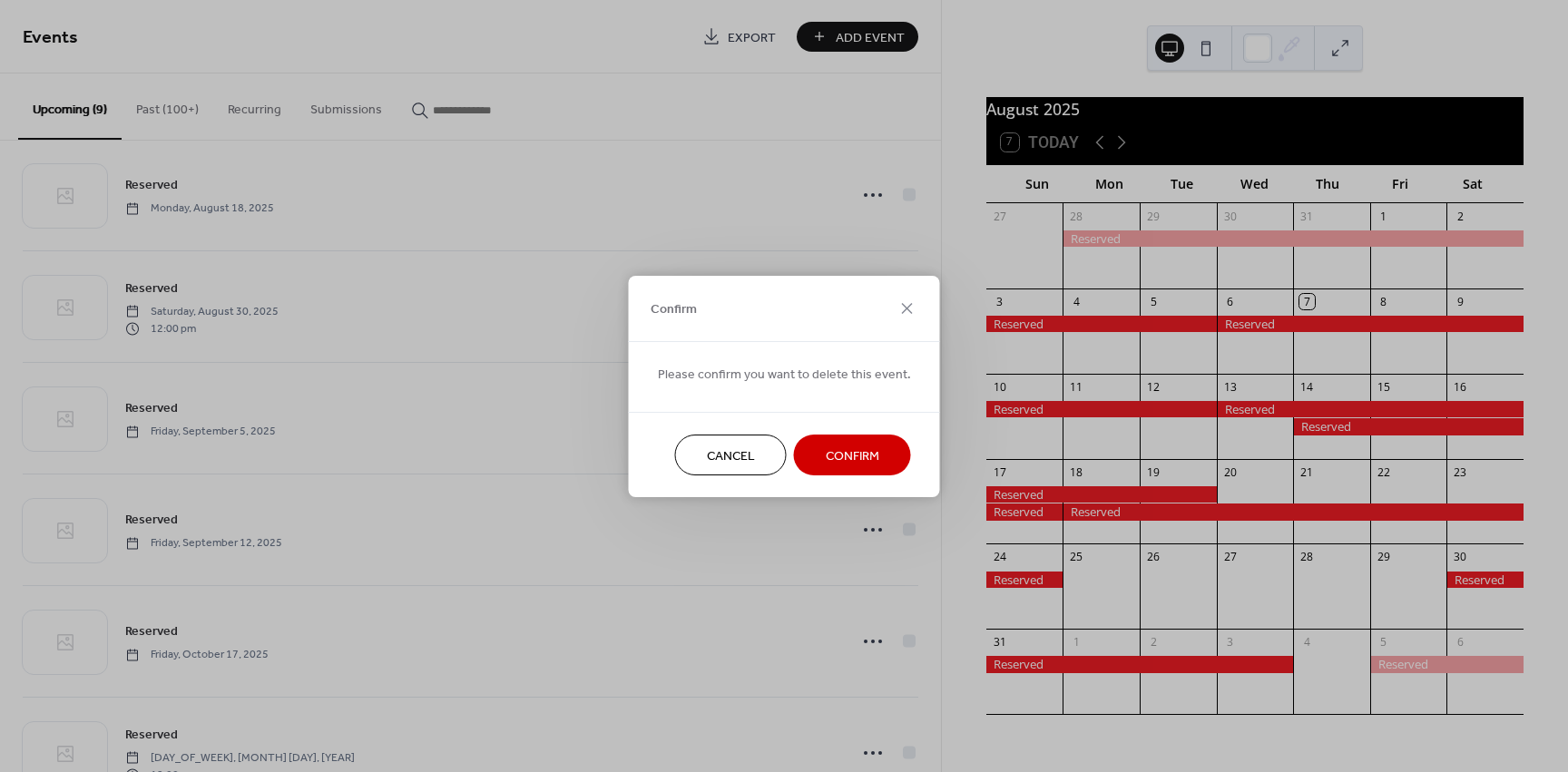 click on "Confirm" at bounding box center (852, 455) 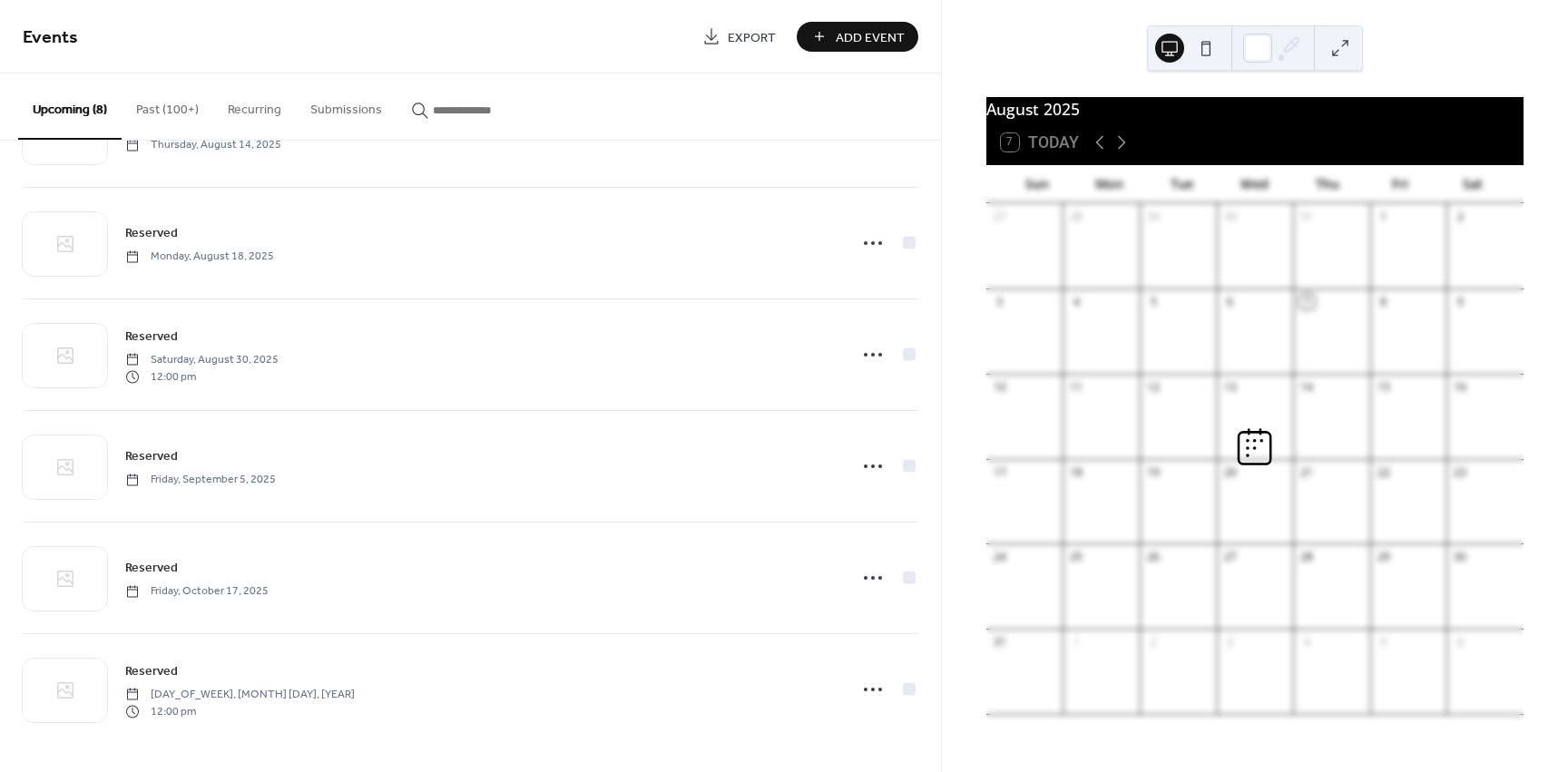 scroll, scrollTop: 315, scrollLeft: 0, axis: vertical 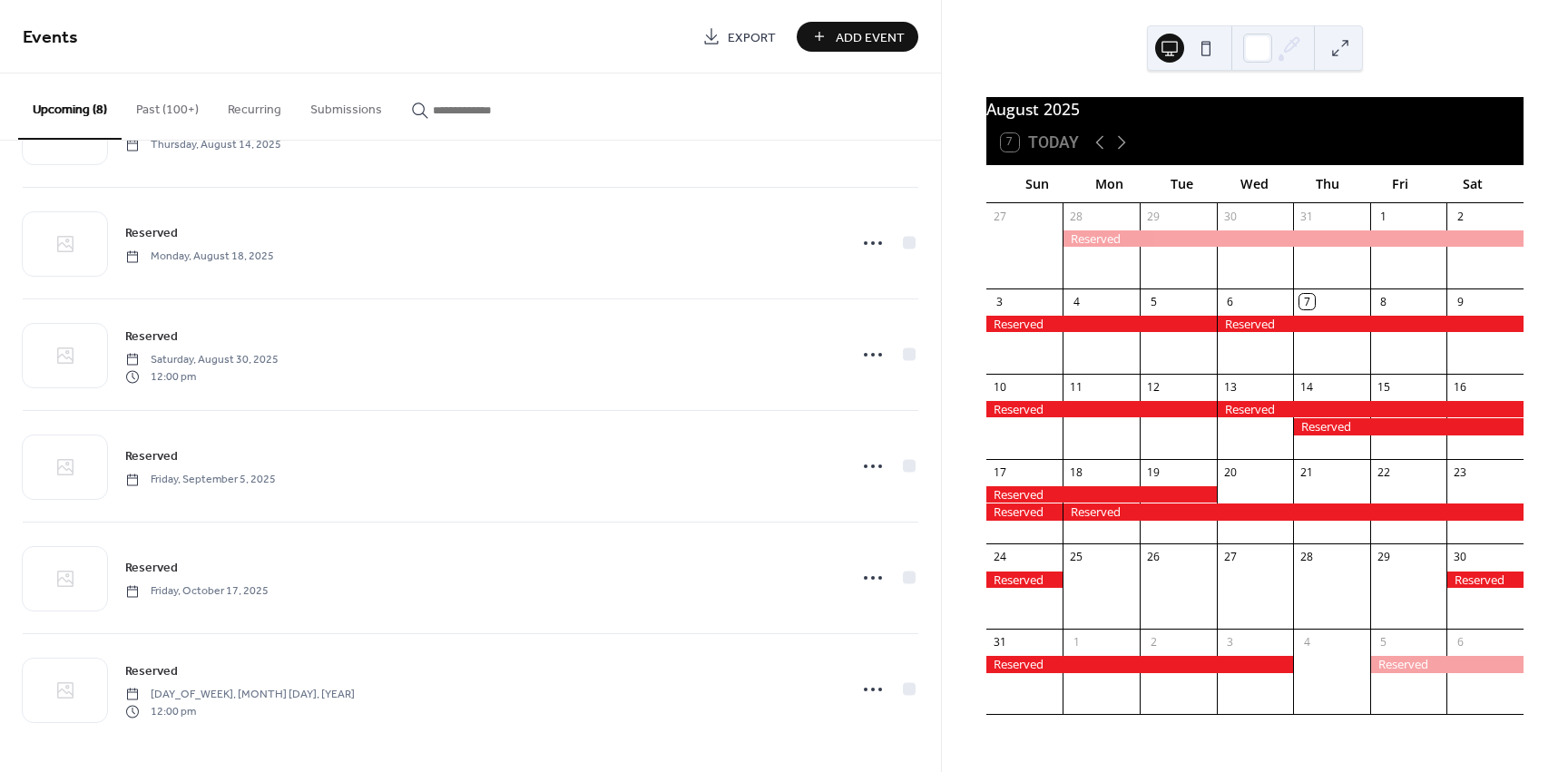 click on "Add Event" at bounding box center [870, 37] 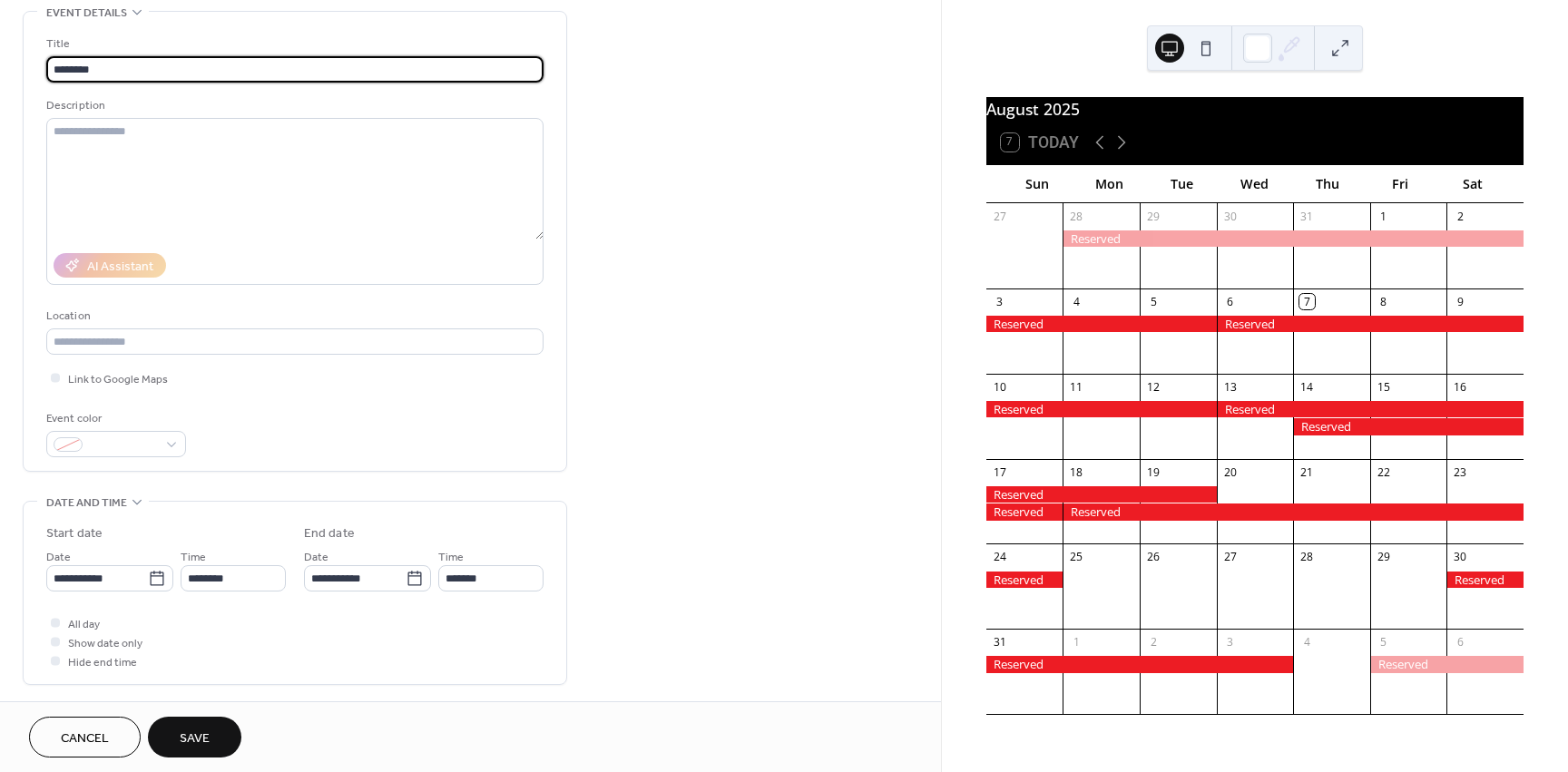 scroll, scrollTop: 91, scrollLeft: 0, axis: vertical 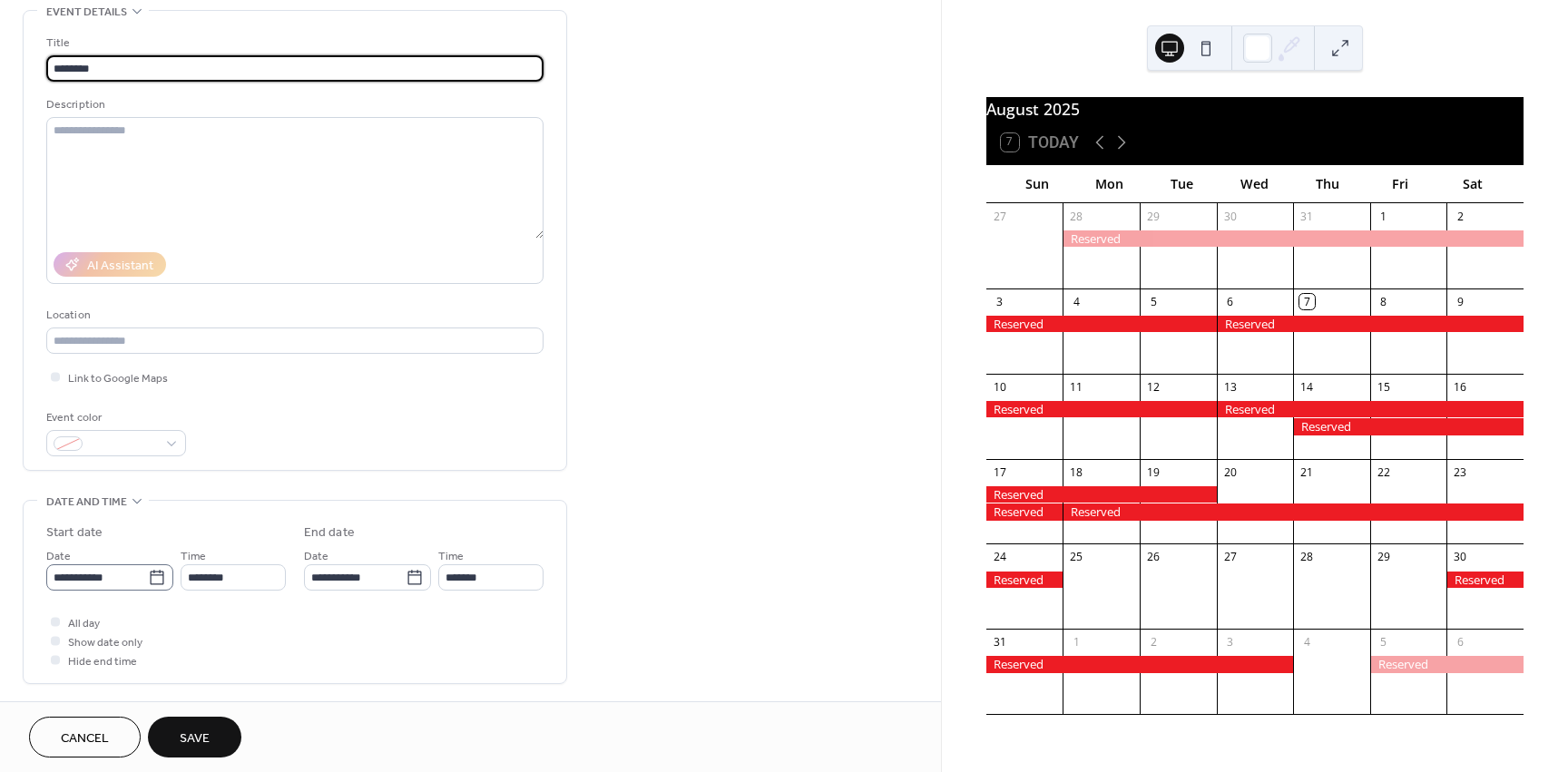 type on "********" 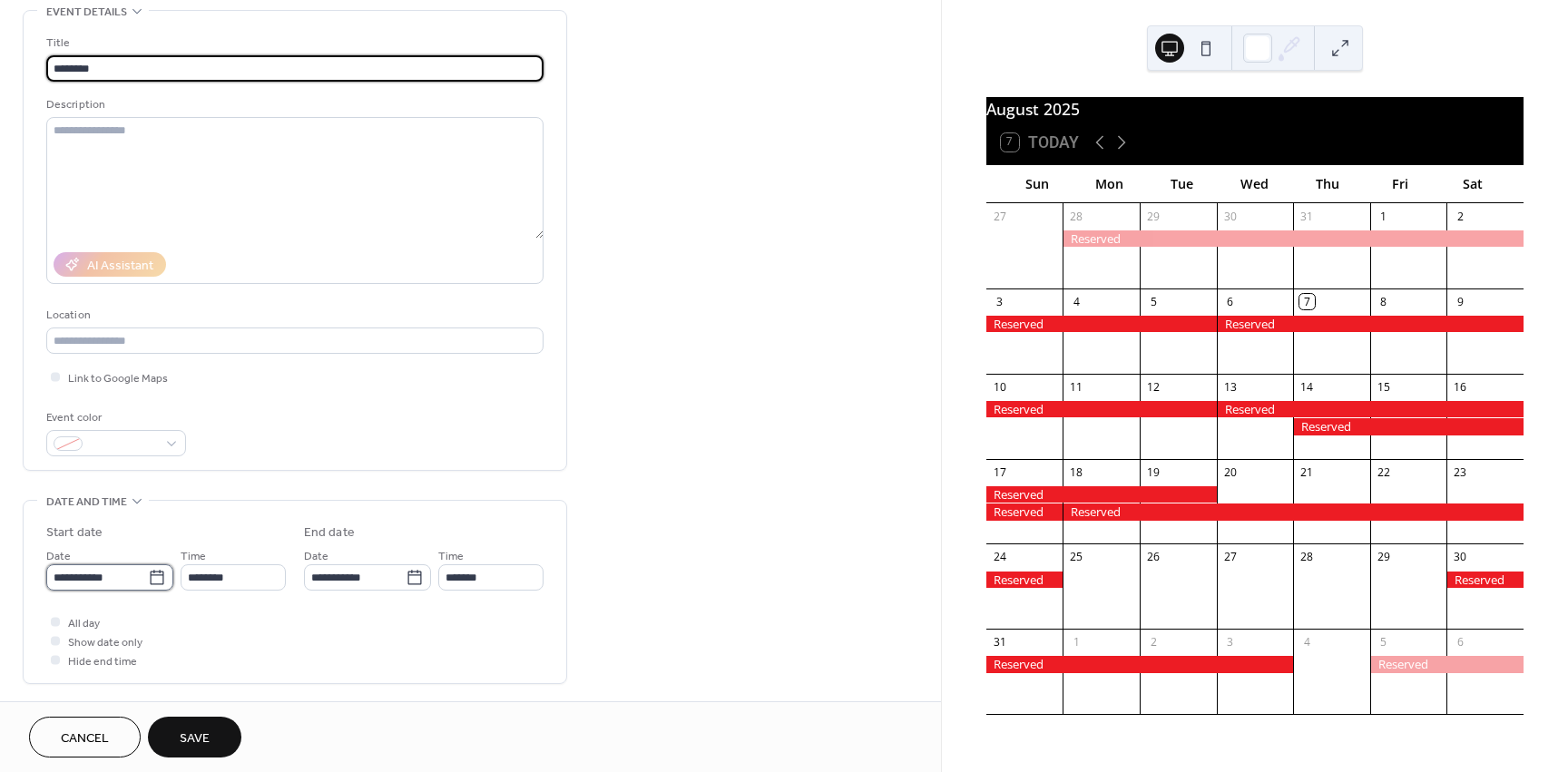 click on "**********" at bounding box center [97, 577] 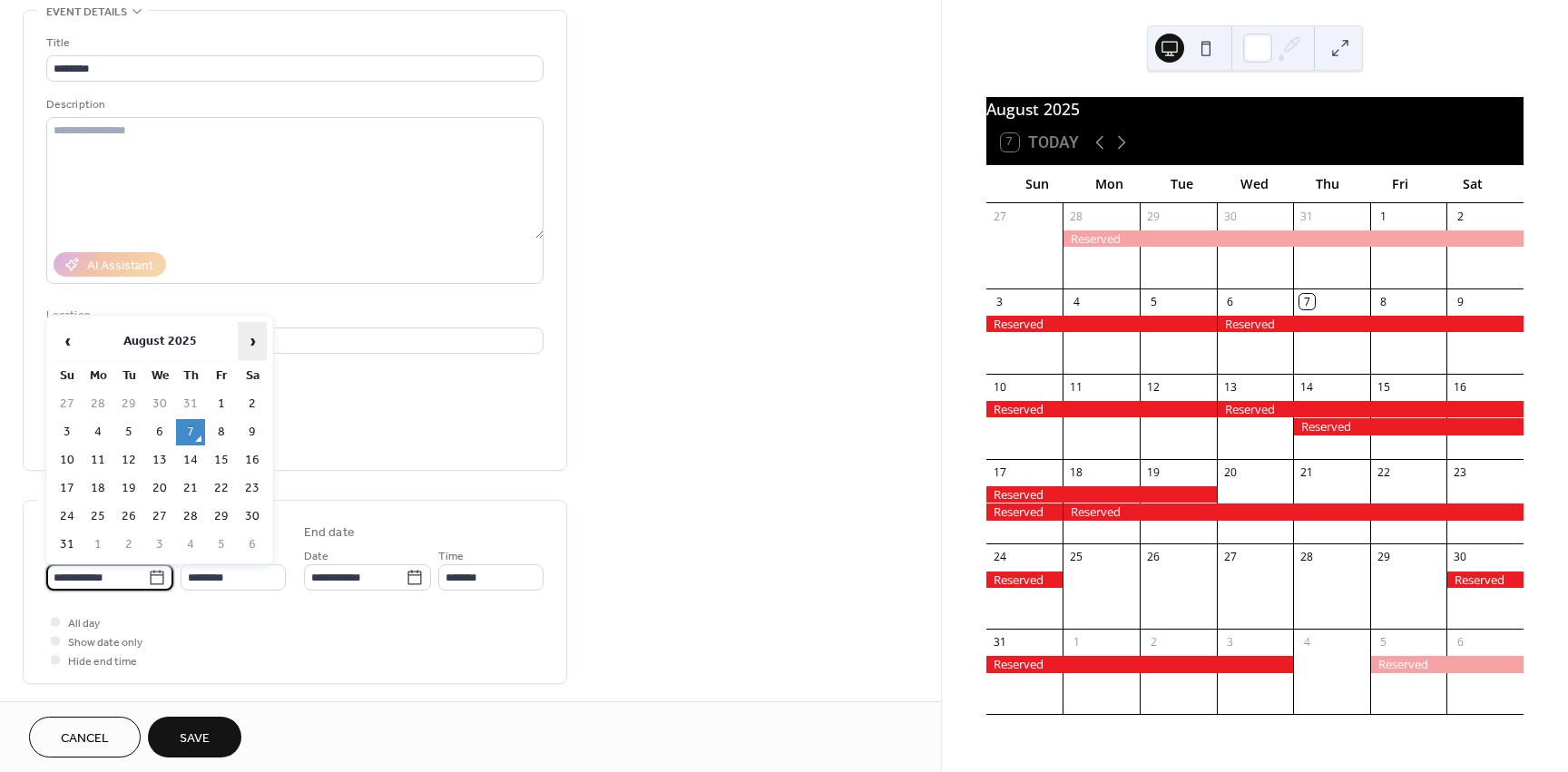 click on "›" at bounding box center [252, 341] 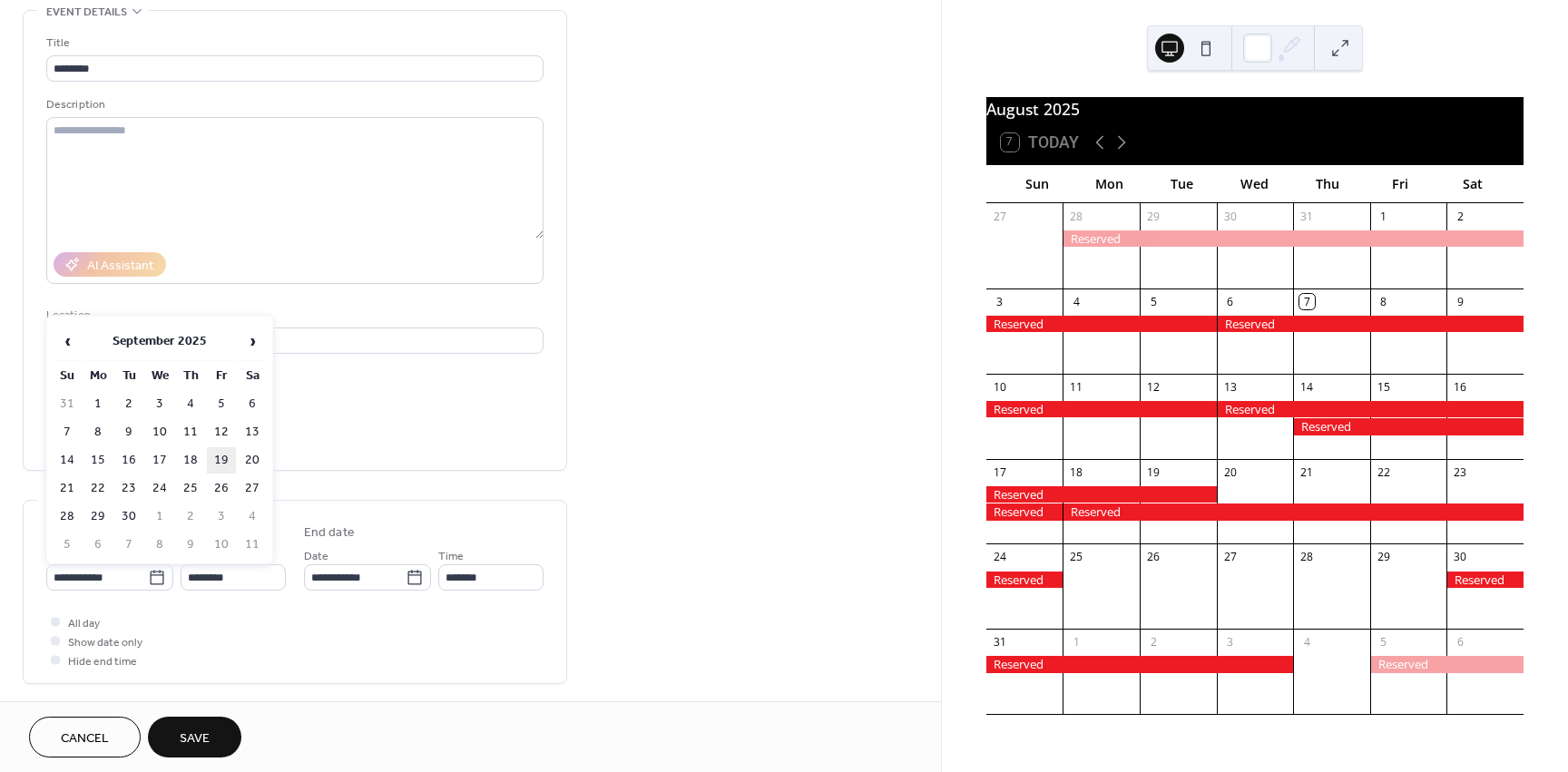 click on "19" at bounding box center [221, 460] 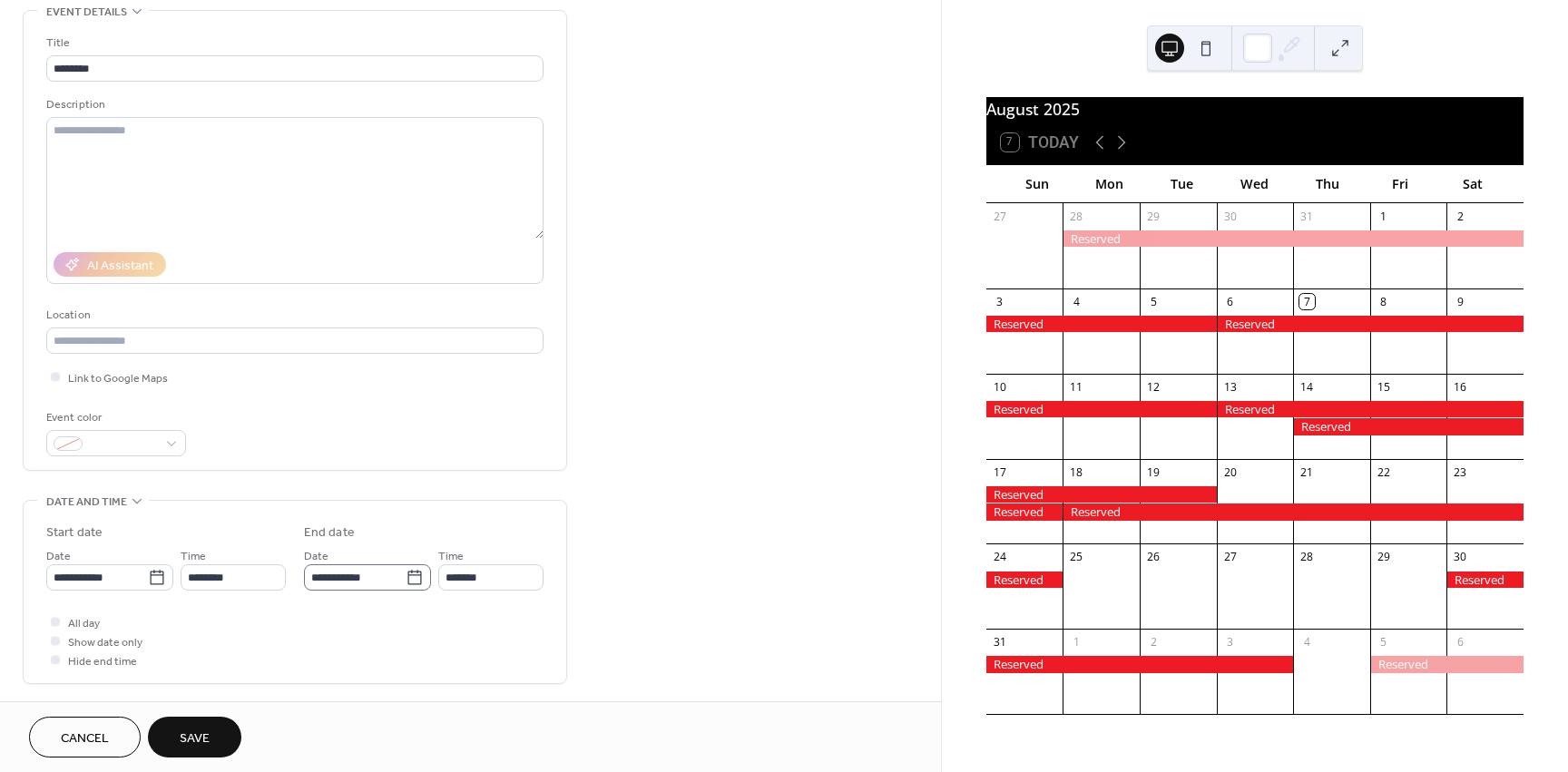 click 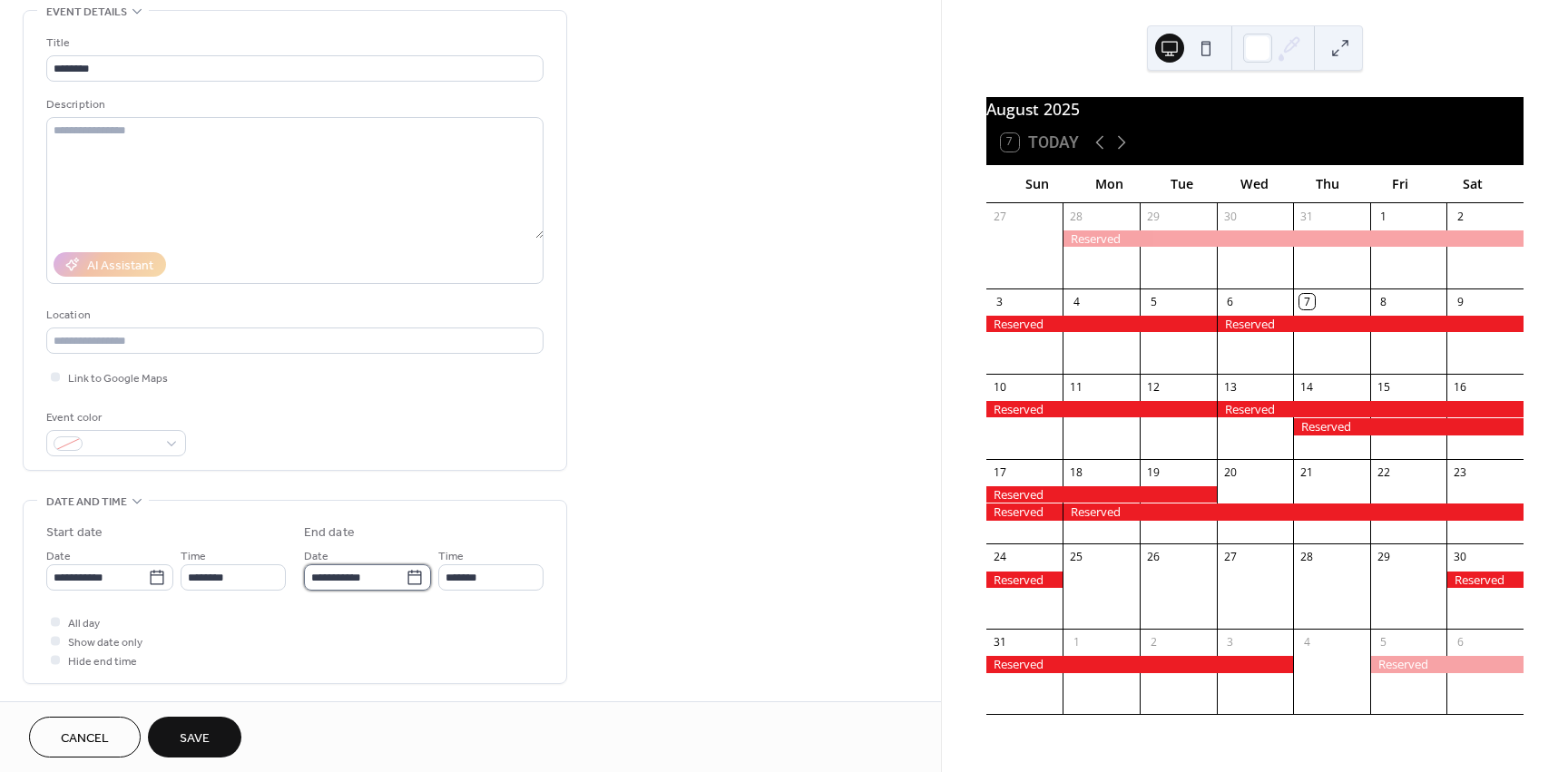click on "**********" at bounding box center (355, 577) 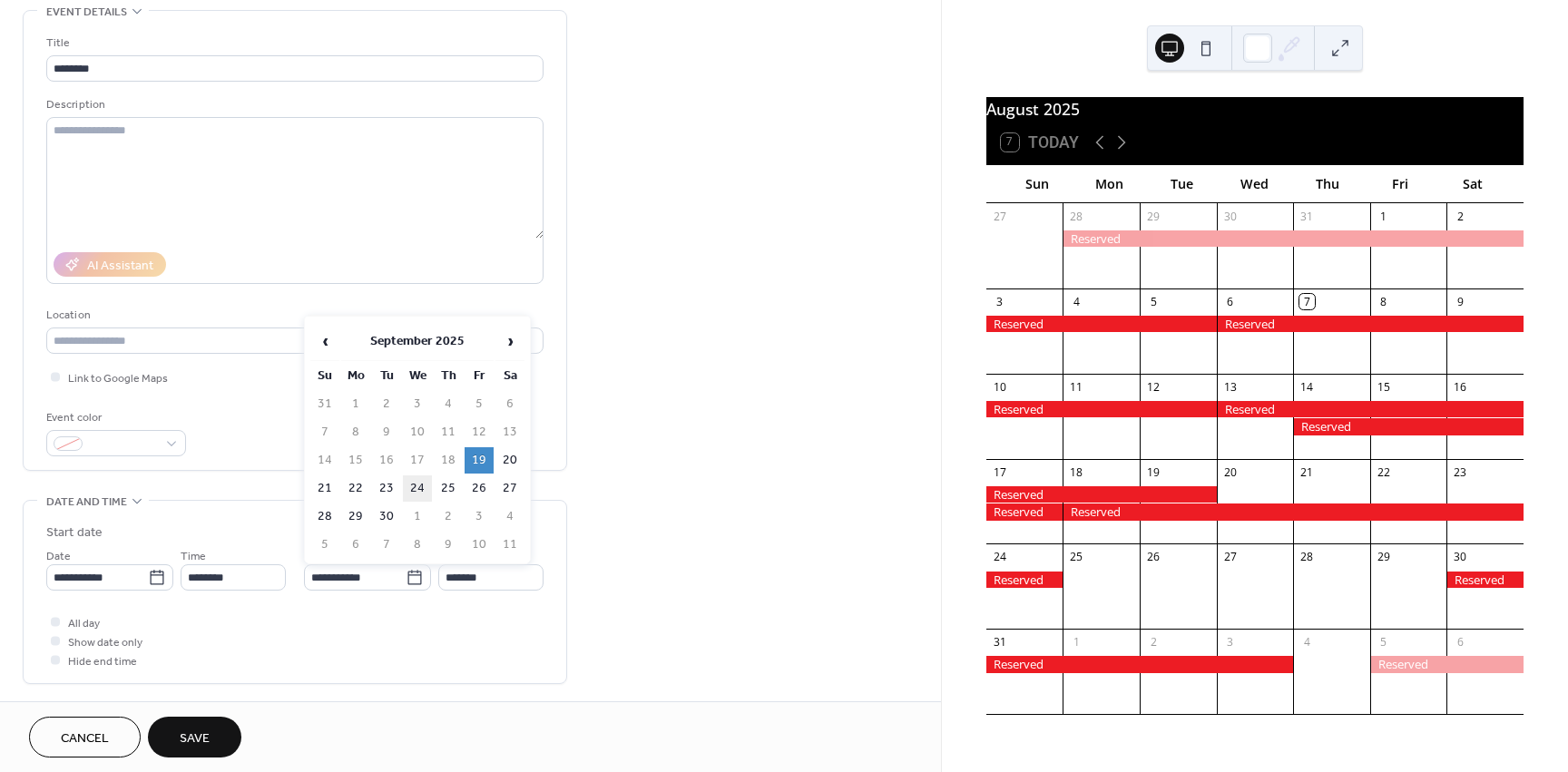 click on "24" at bounding box center (417, 488) 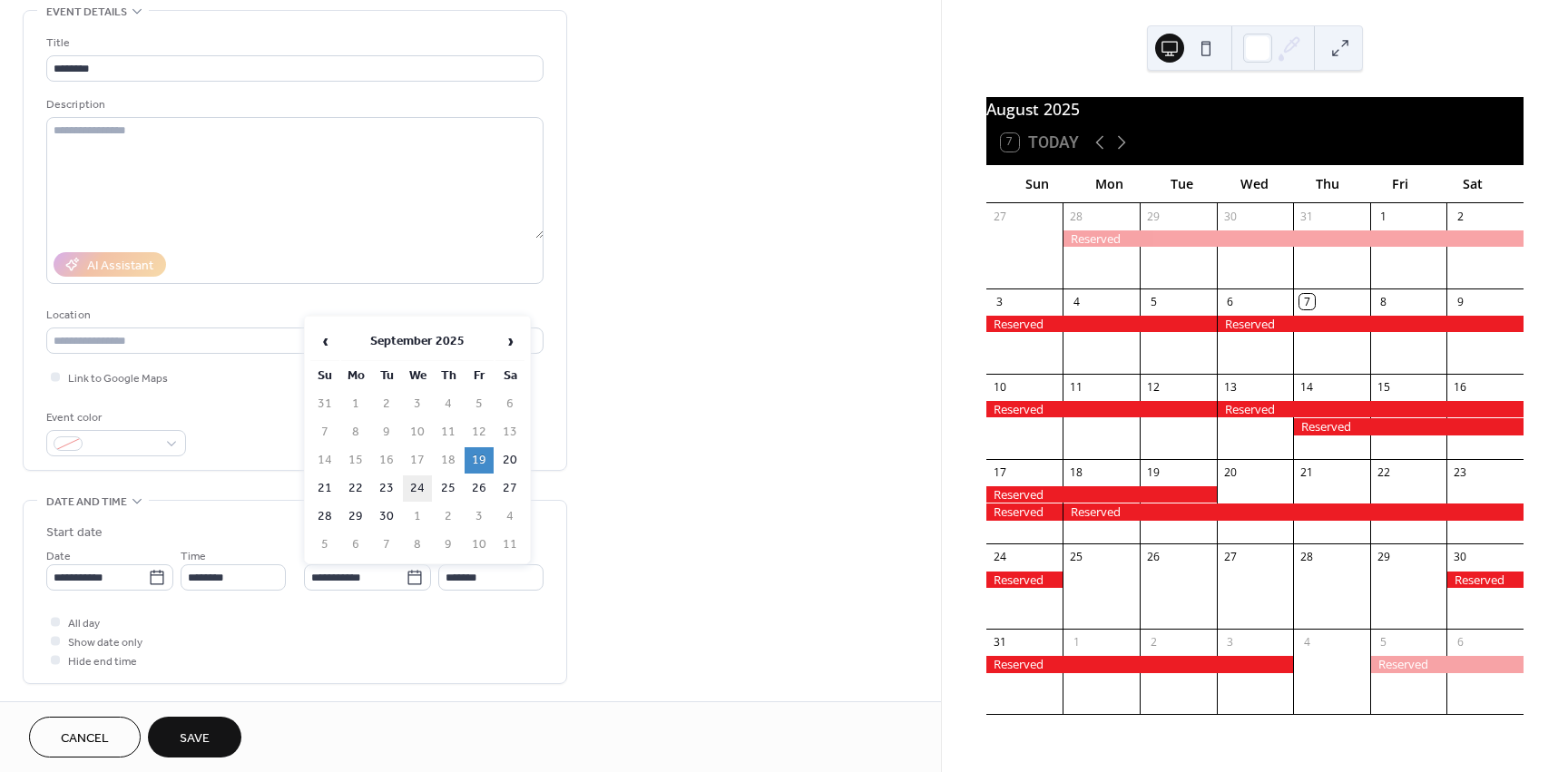 type on "**********" 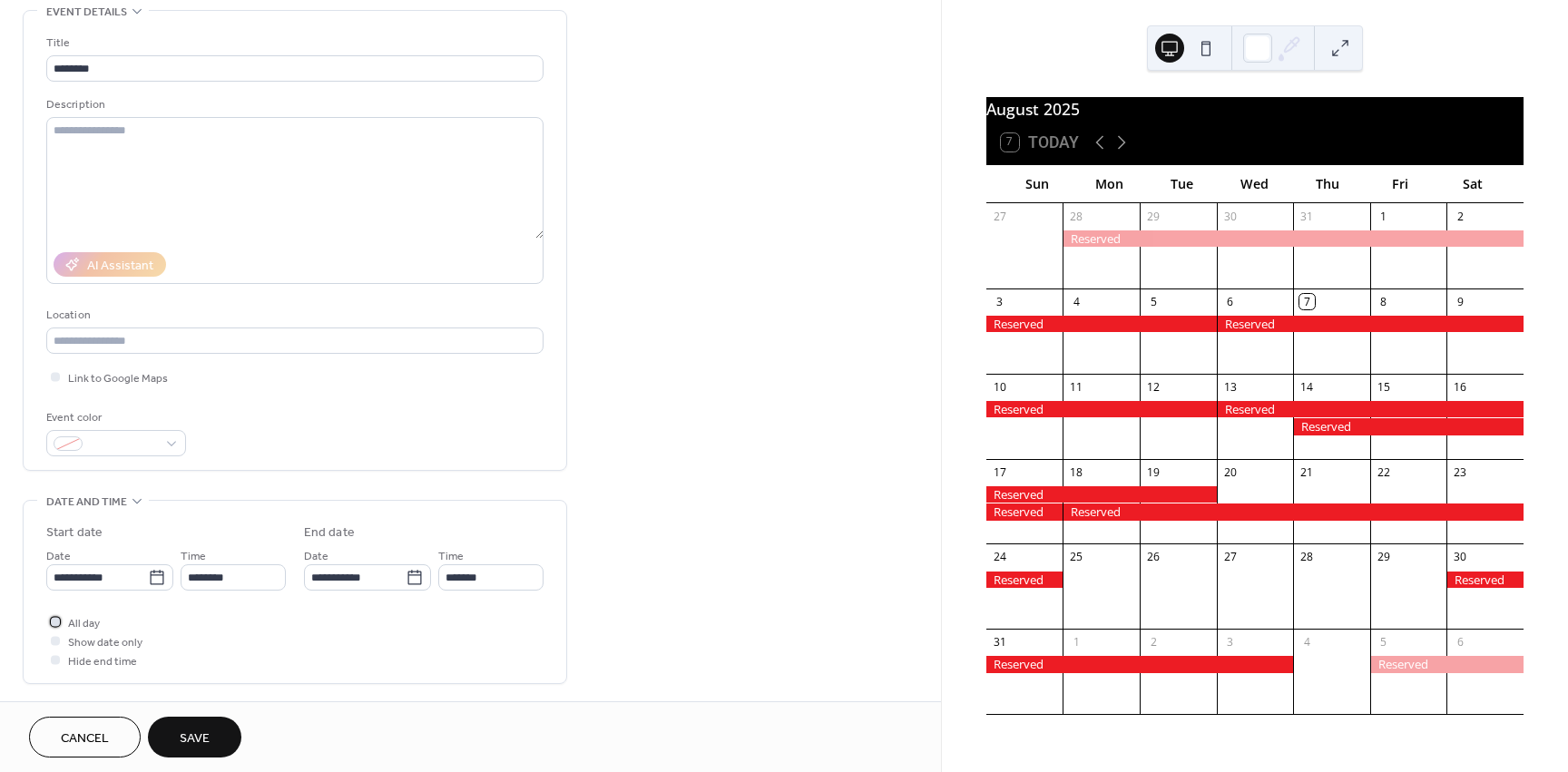 click on "All day" at bounding box center [83, 623] 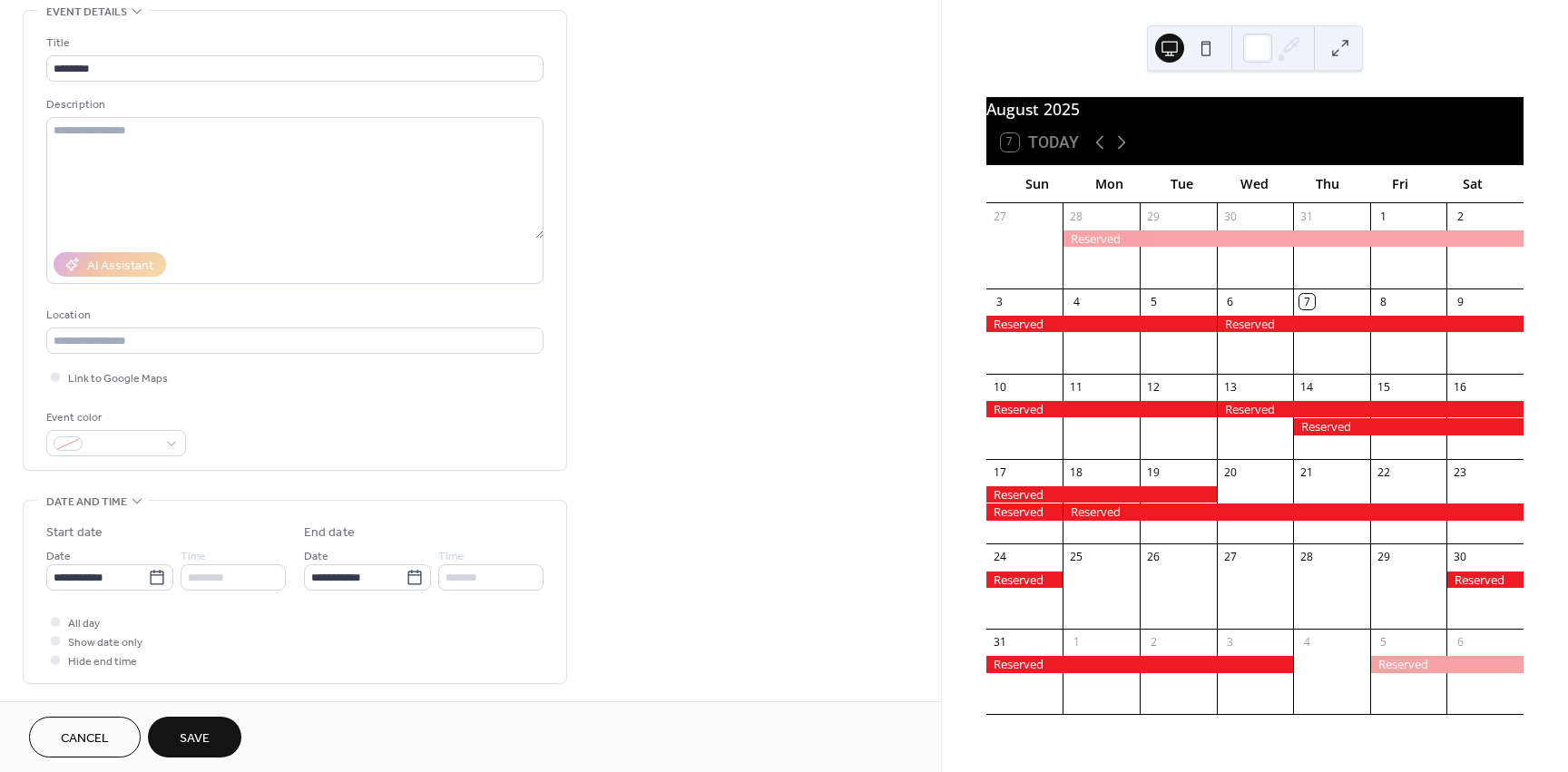 click on "Save" at bounding box center [194, 737] 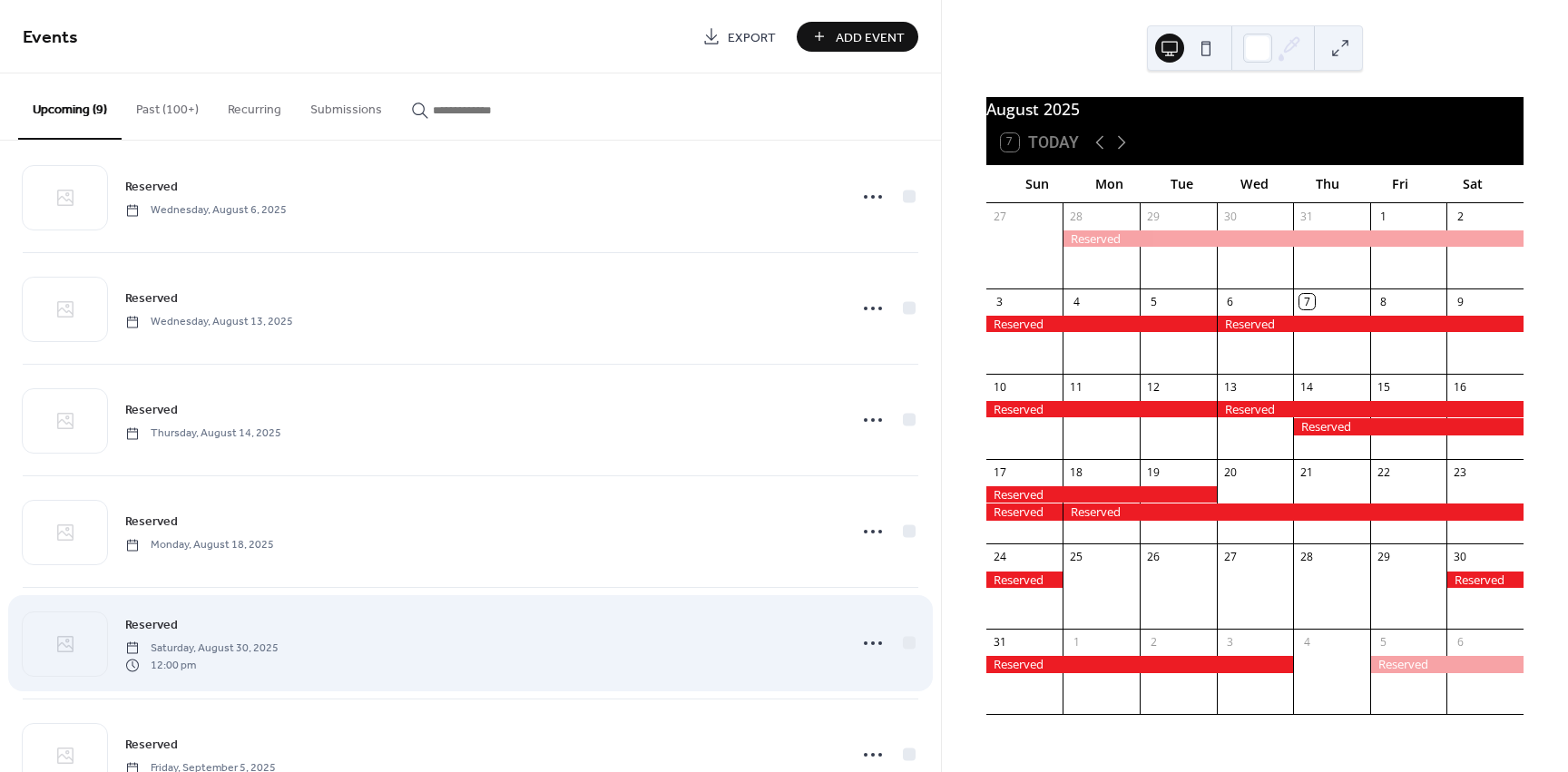 scroll, scrollTop: 0, scrollLeft: 0, axis: both 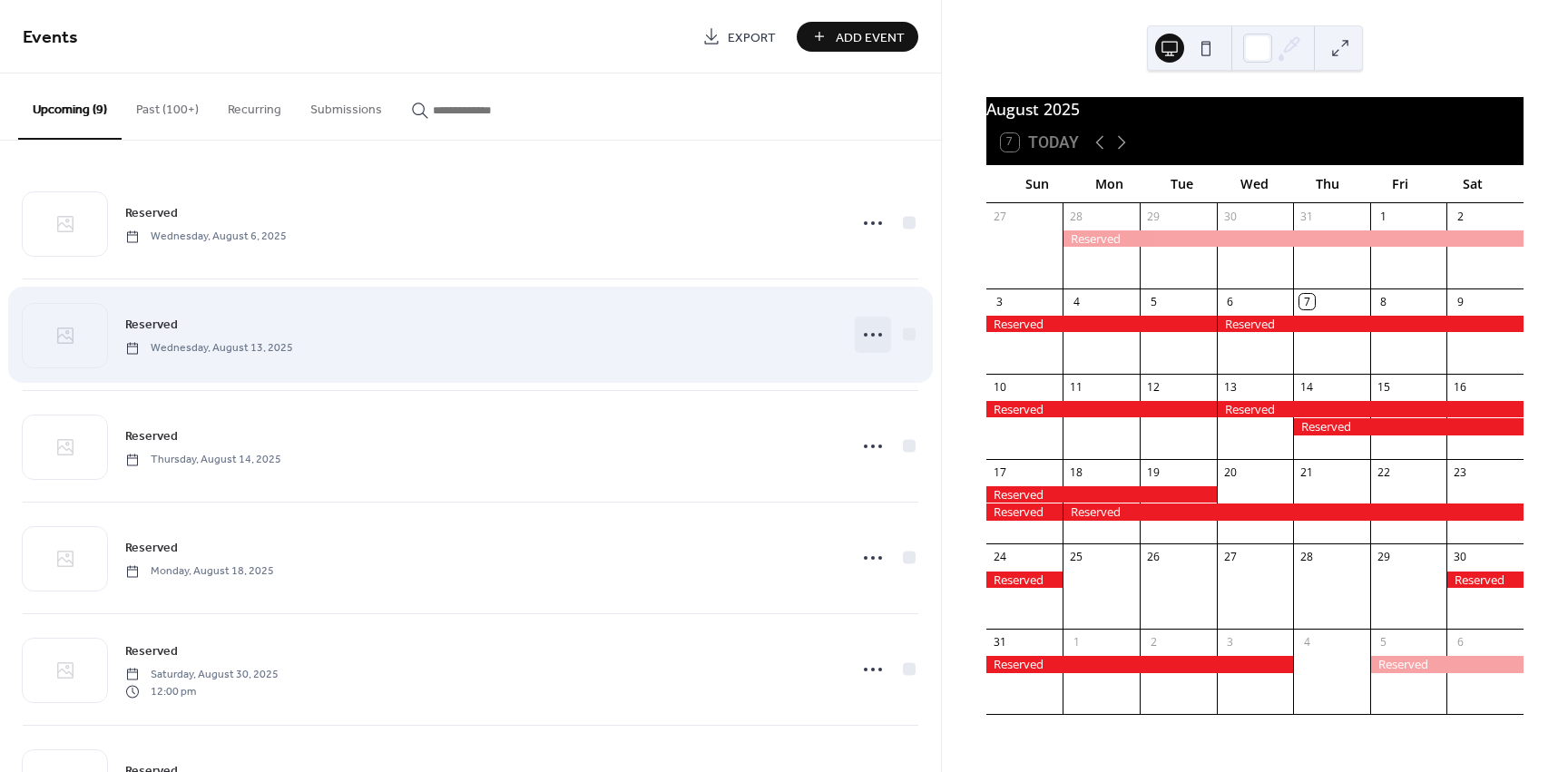 click 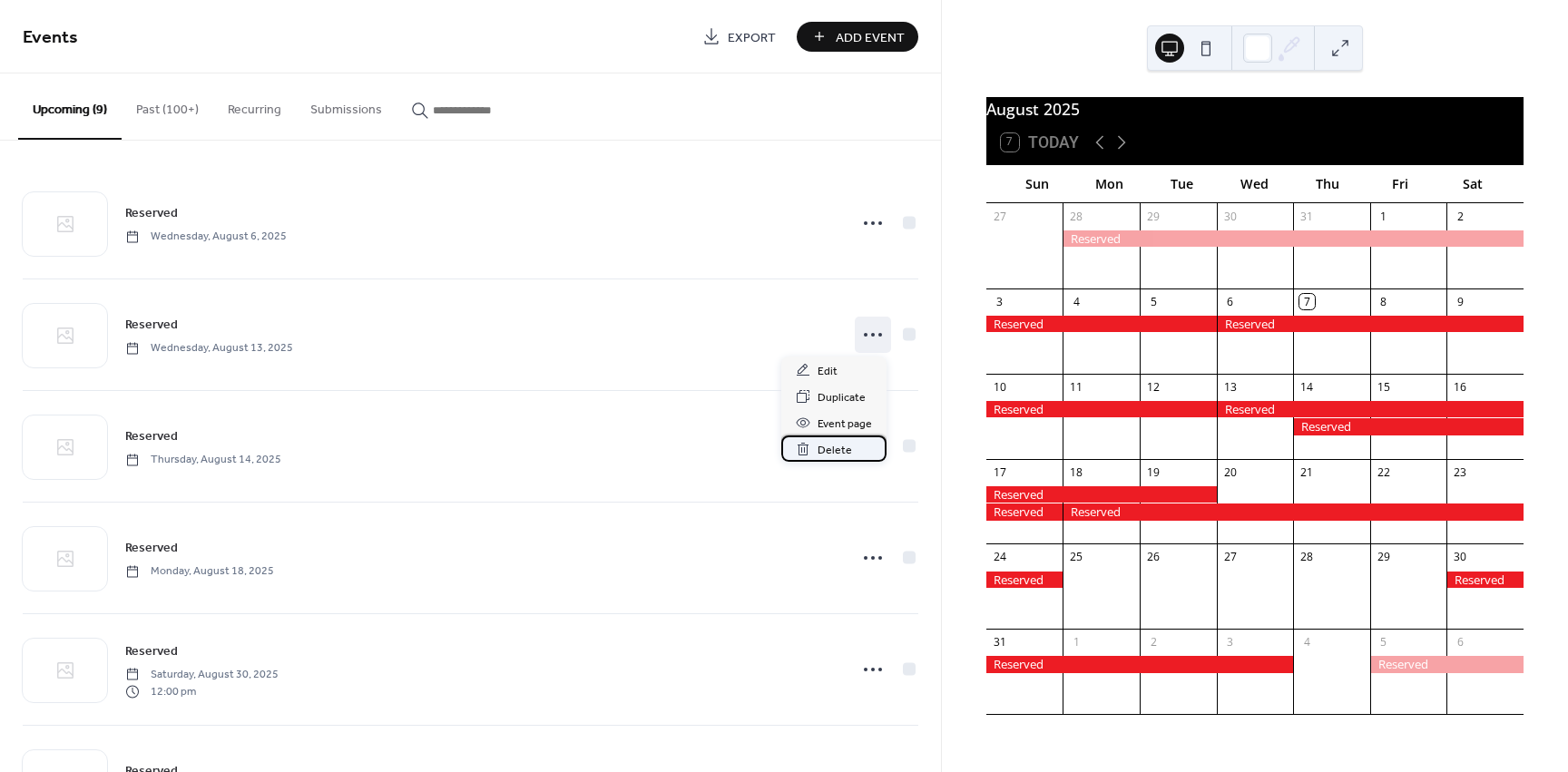 click on "Delete" at bounding box center [835, 450] 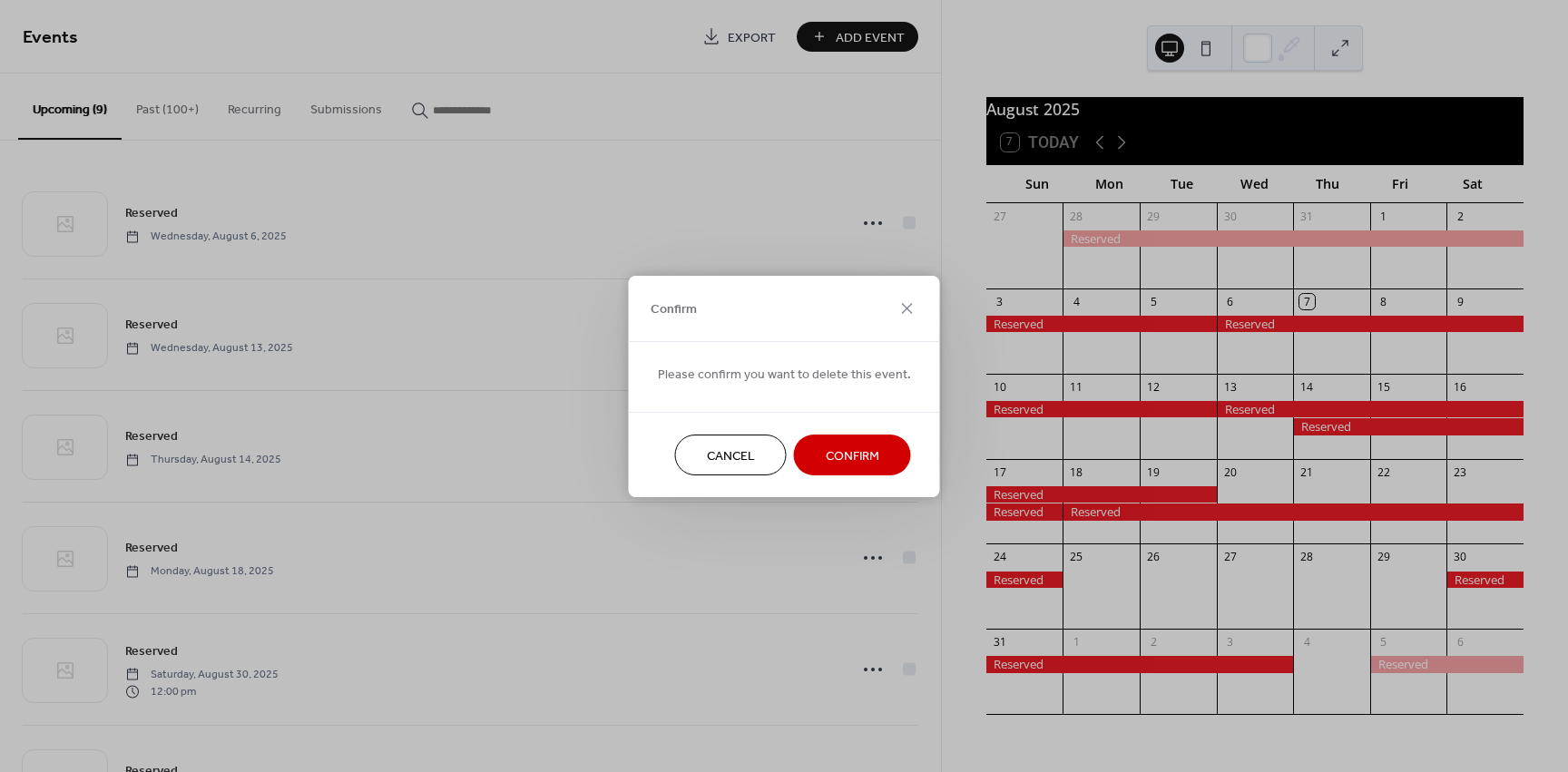 click on "Confirm" at bounding box center [852, 455] 